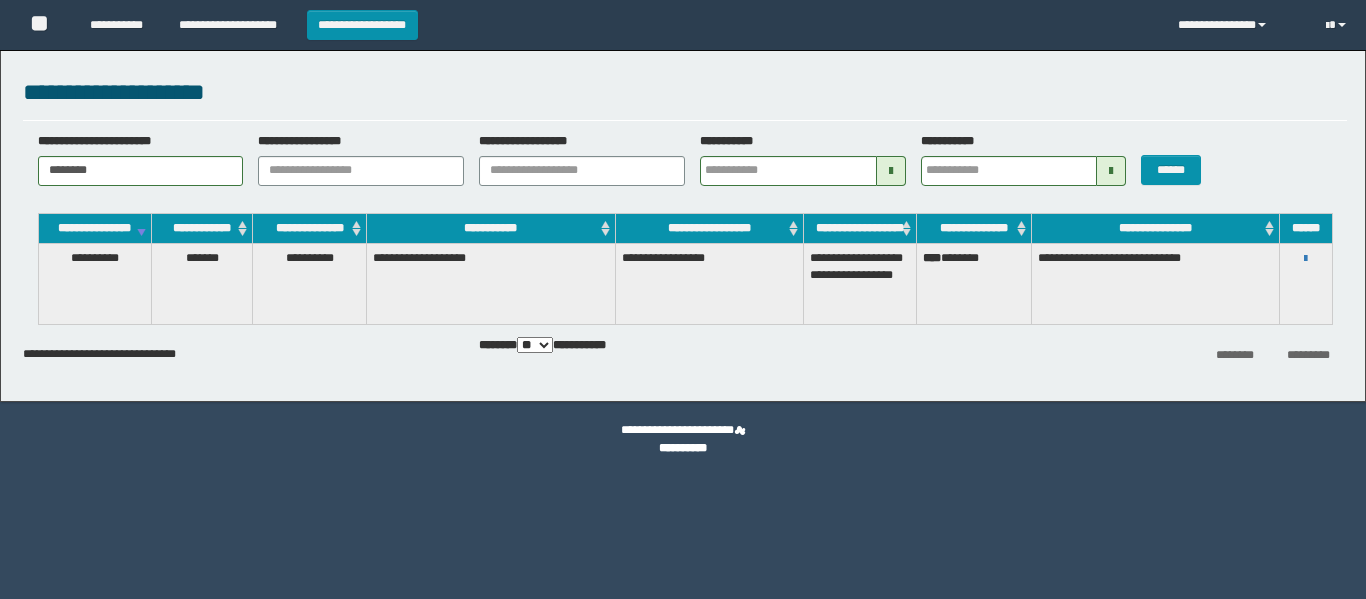 scroll, scrollTop: 0, scrollLeft: 0, axis: both 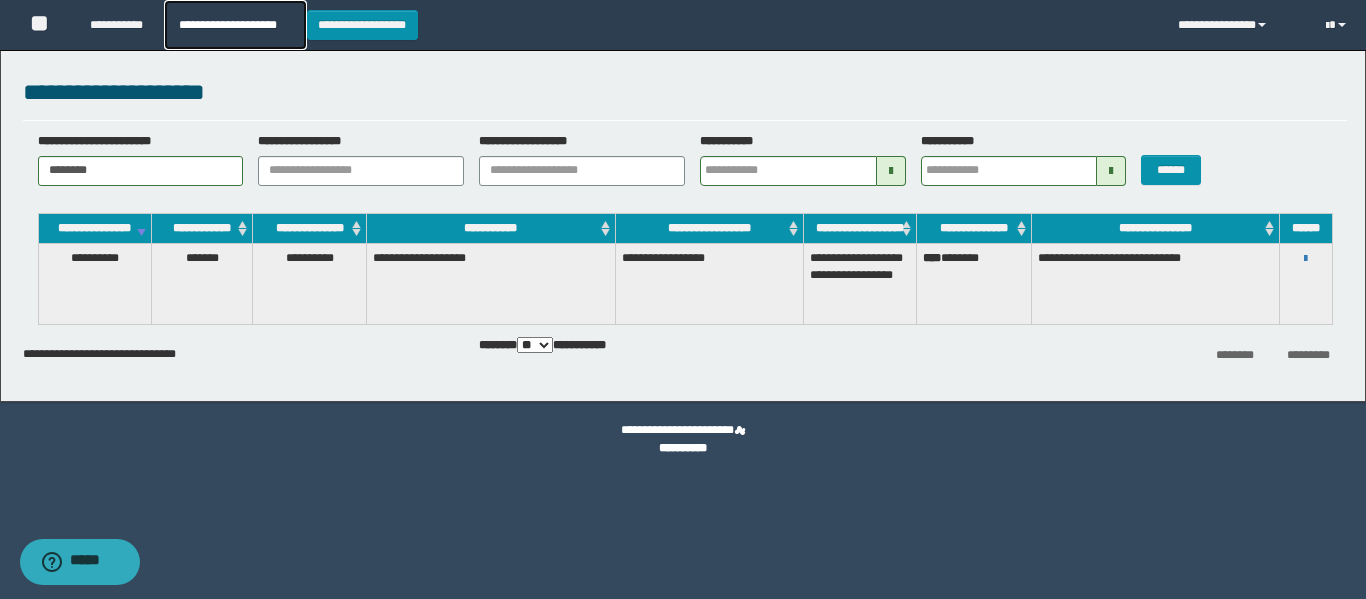 click on "**********" at bounding box center [235, 25] 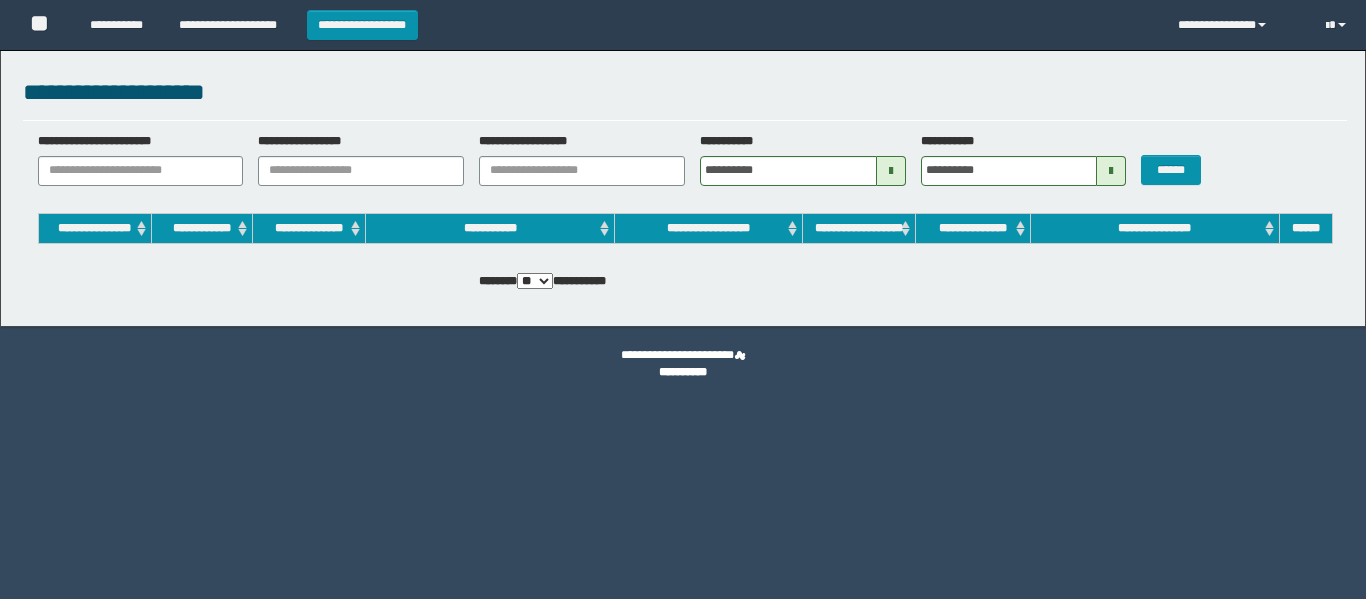 scroll, scrollTop: 0, scrollLeft: 0, axis: both 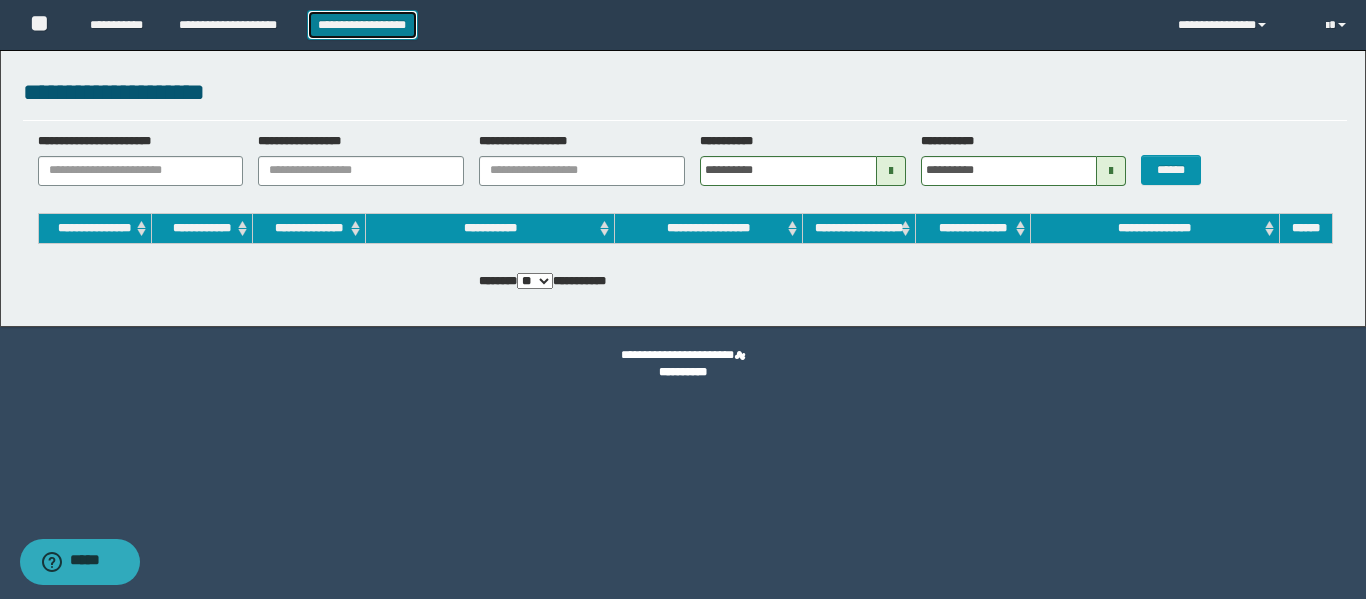 click on "**********" at bounding box center (362, 25) 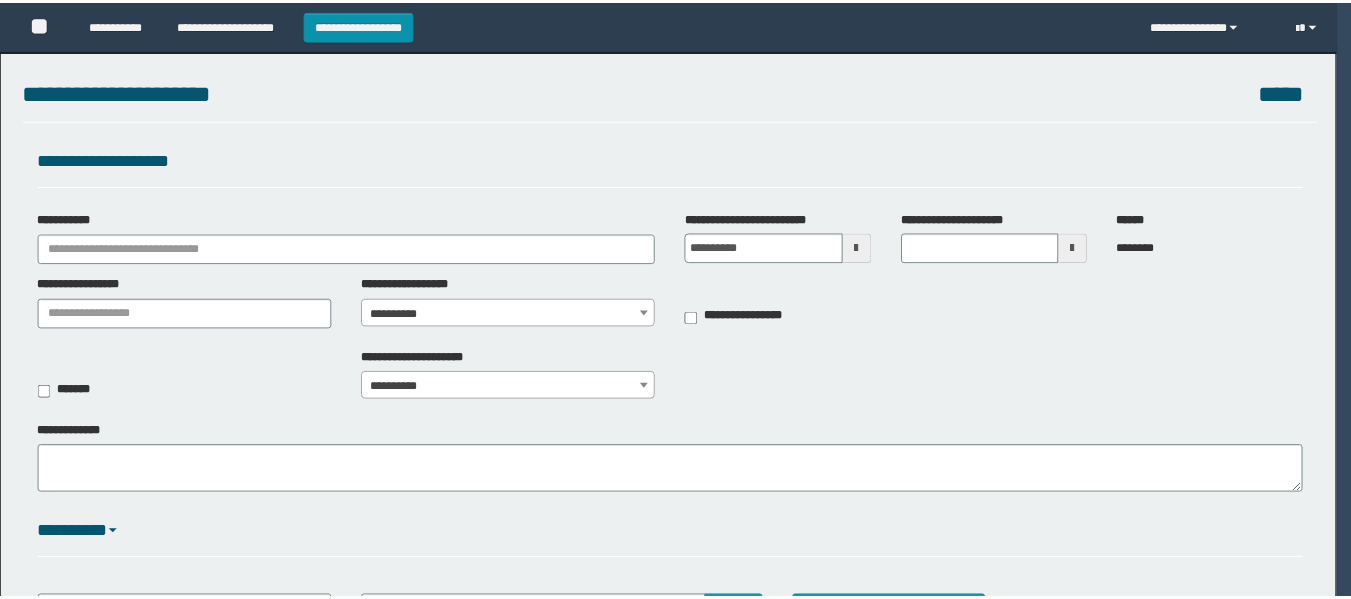 scroll, scrollTop: 0, scrollLeft: 0, axis: both 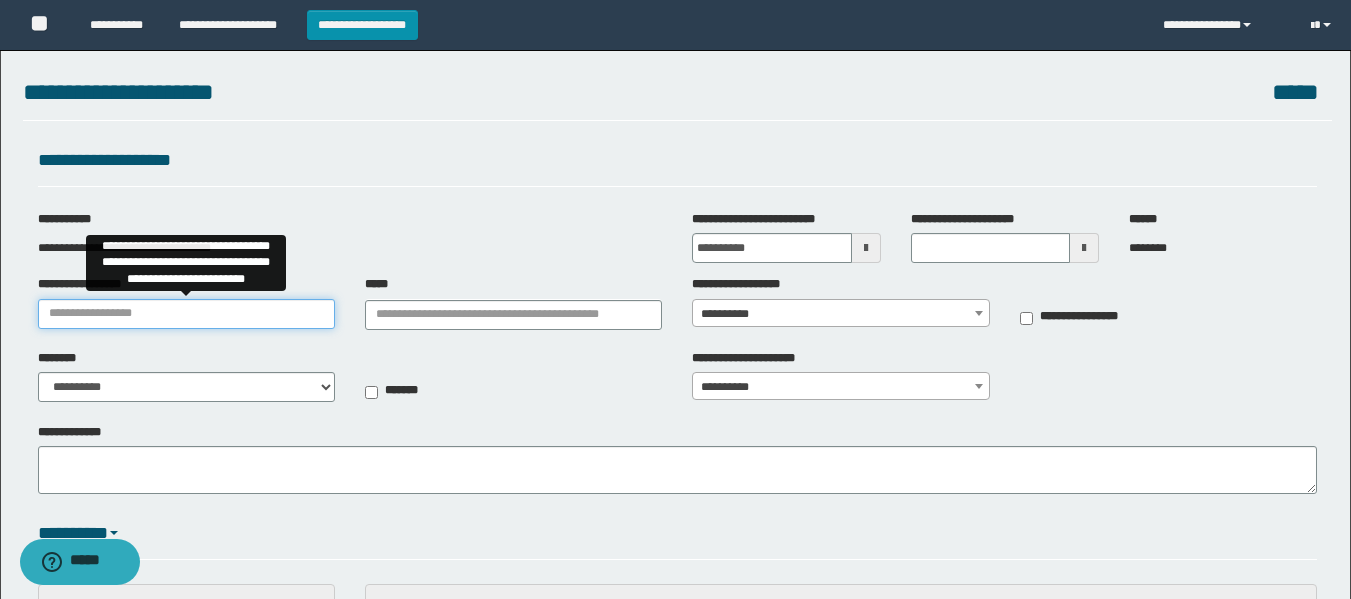 click on "**********" at bounding box center [186, 314] 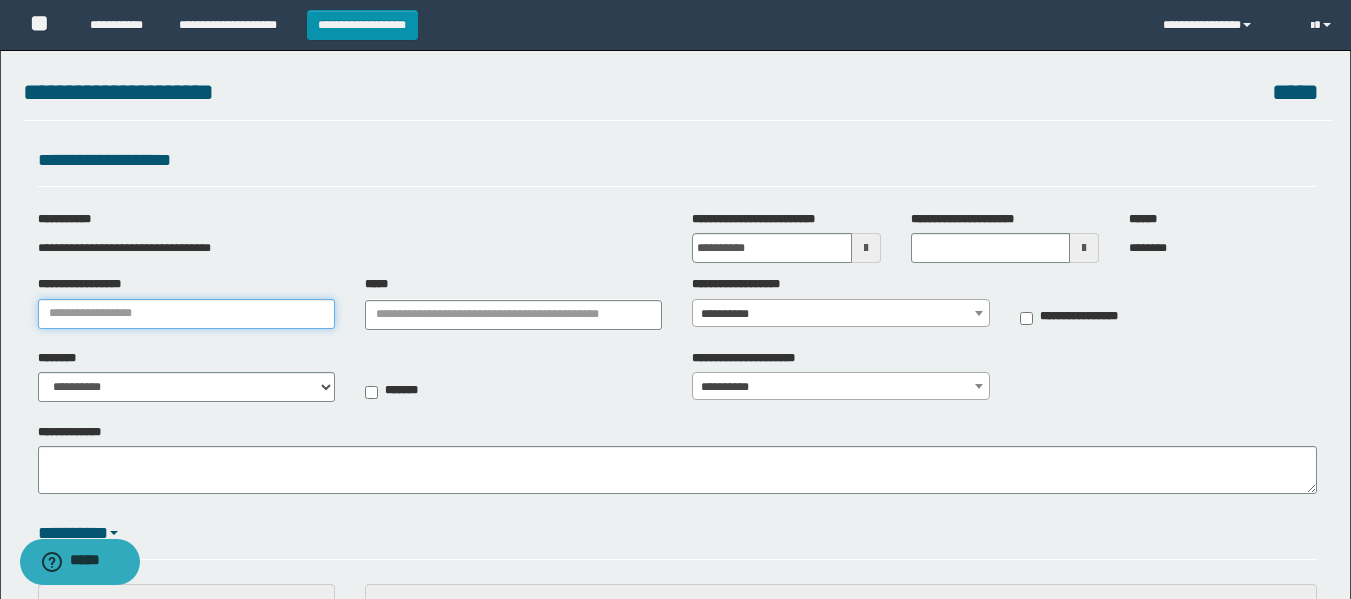 type on "**********" 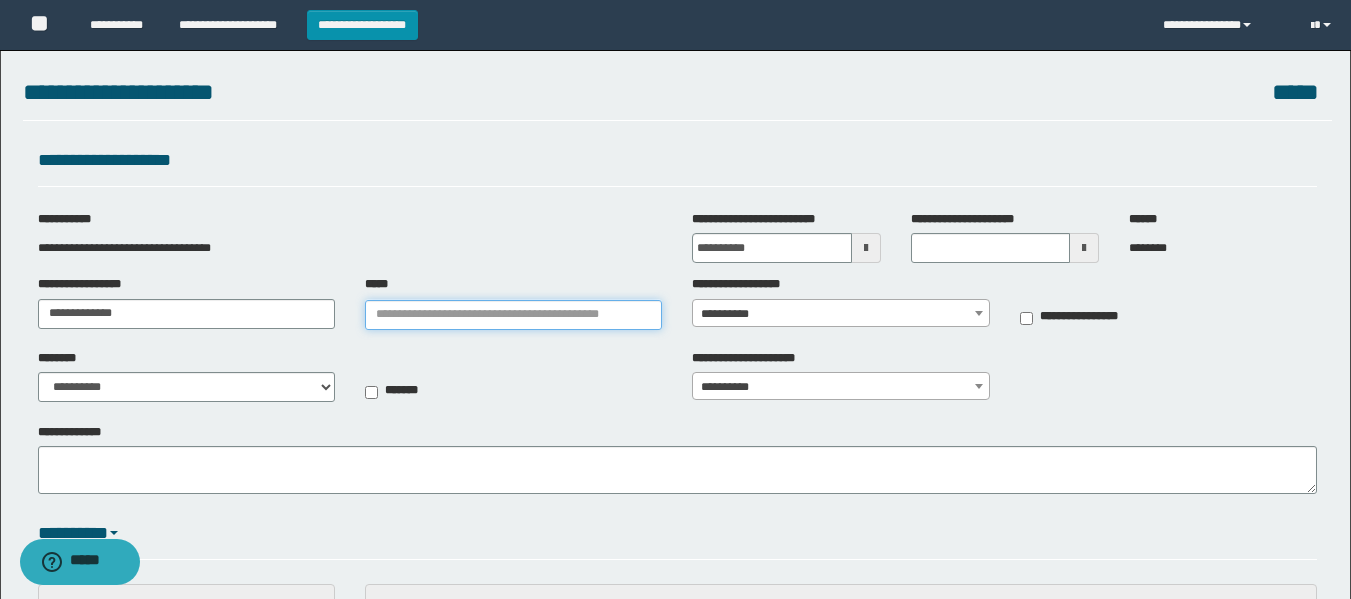 click on "*****" at bounding box center (513, 315) 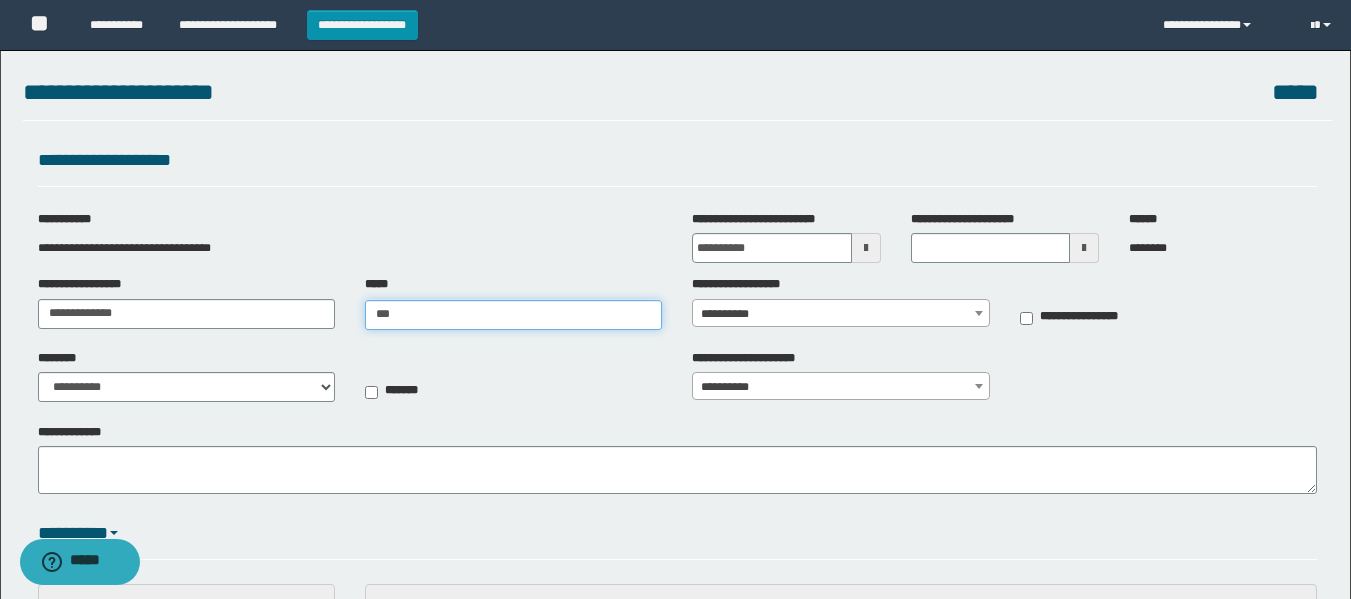 type on "****" 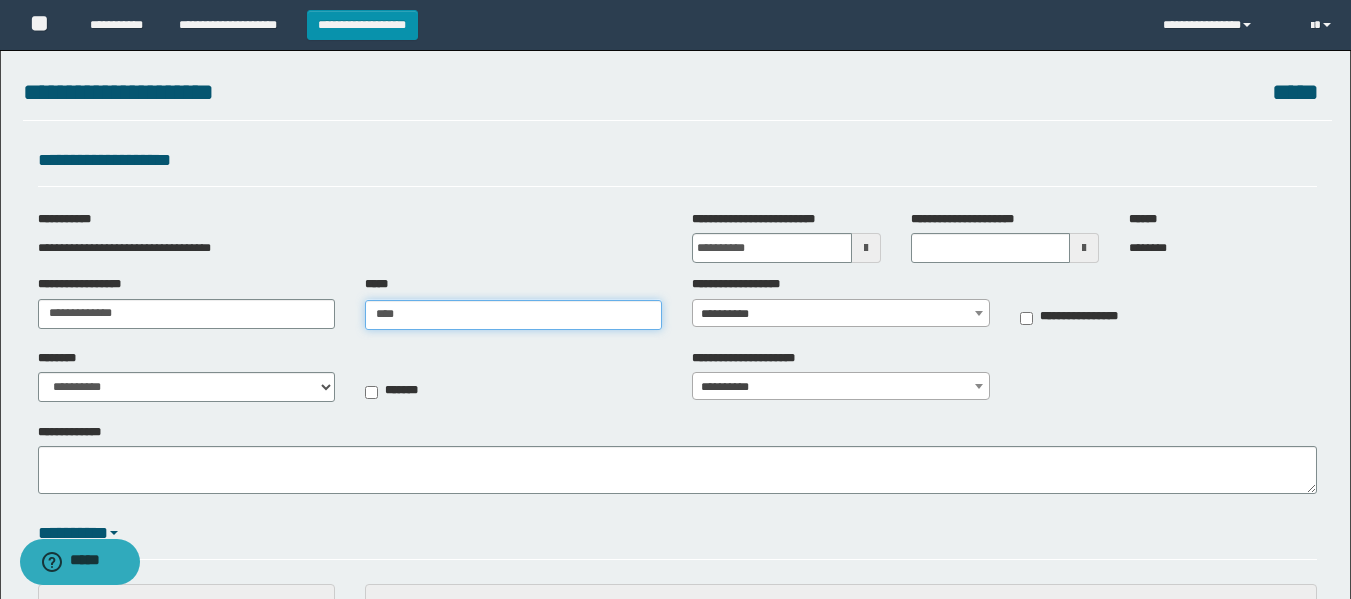 type on "****" 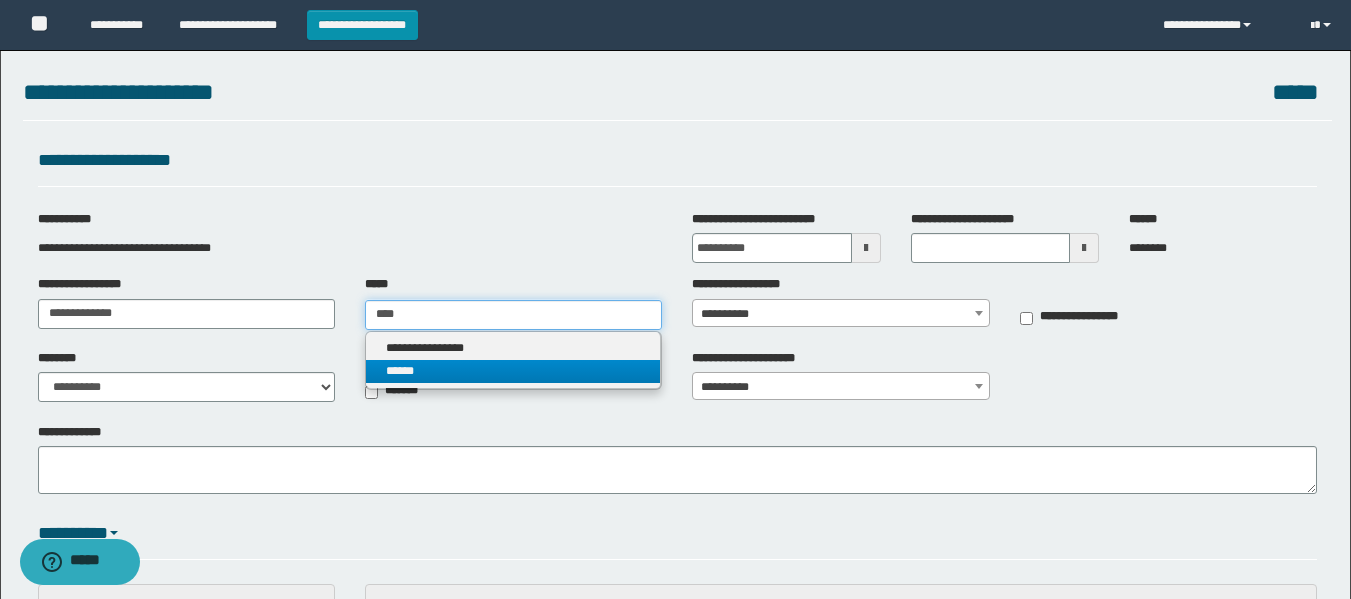 type on "****" 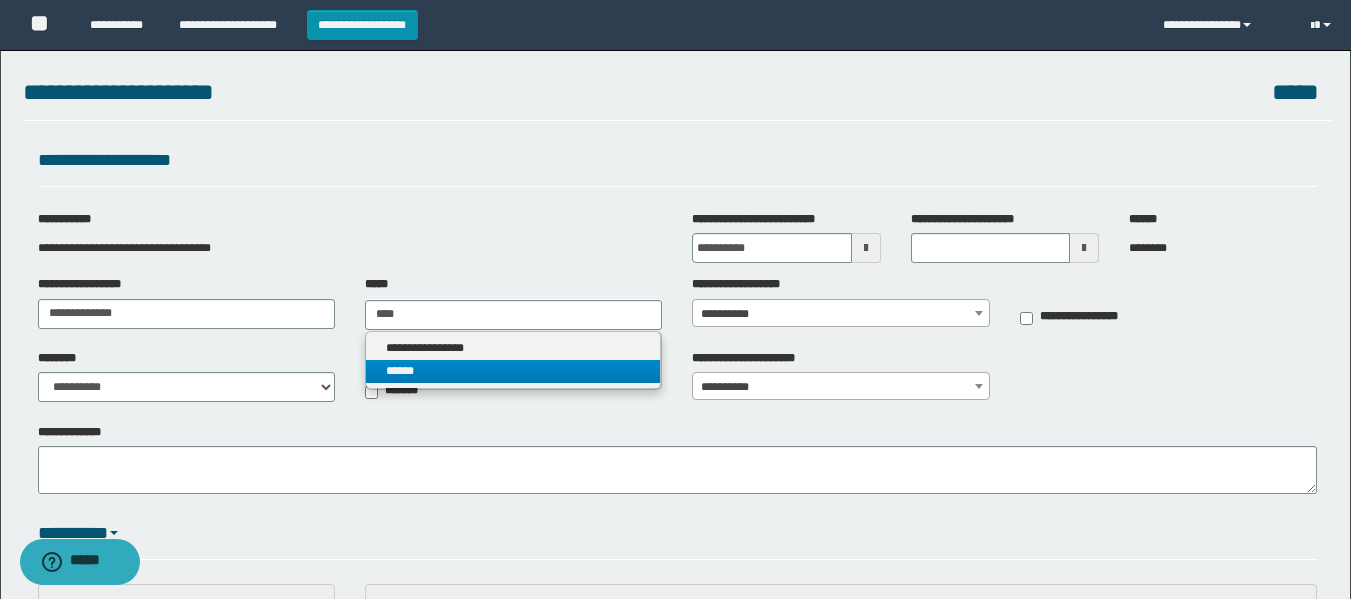 type 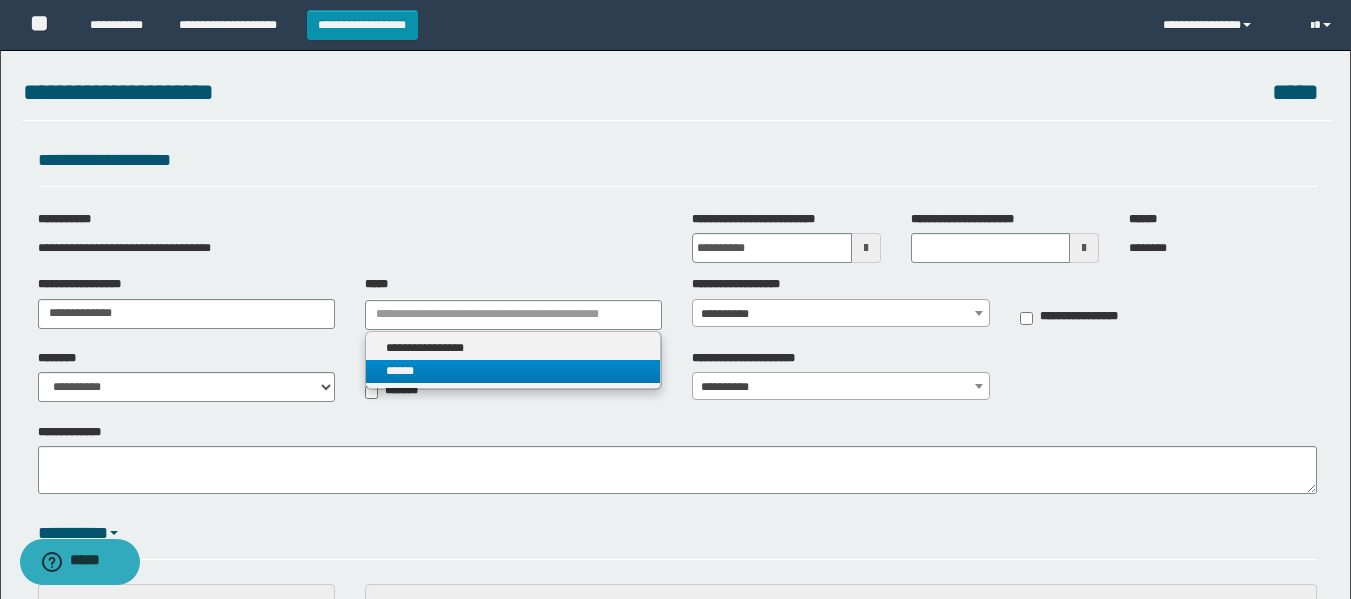 click on "******" at bounding box center (513, 371) 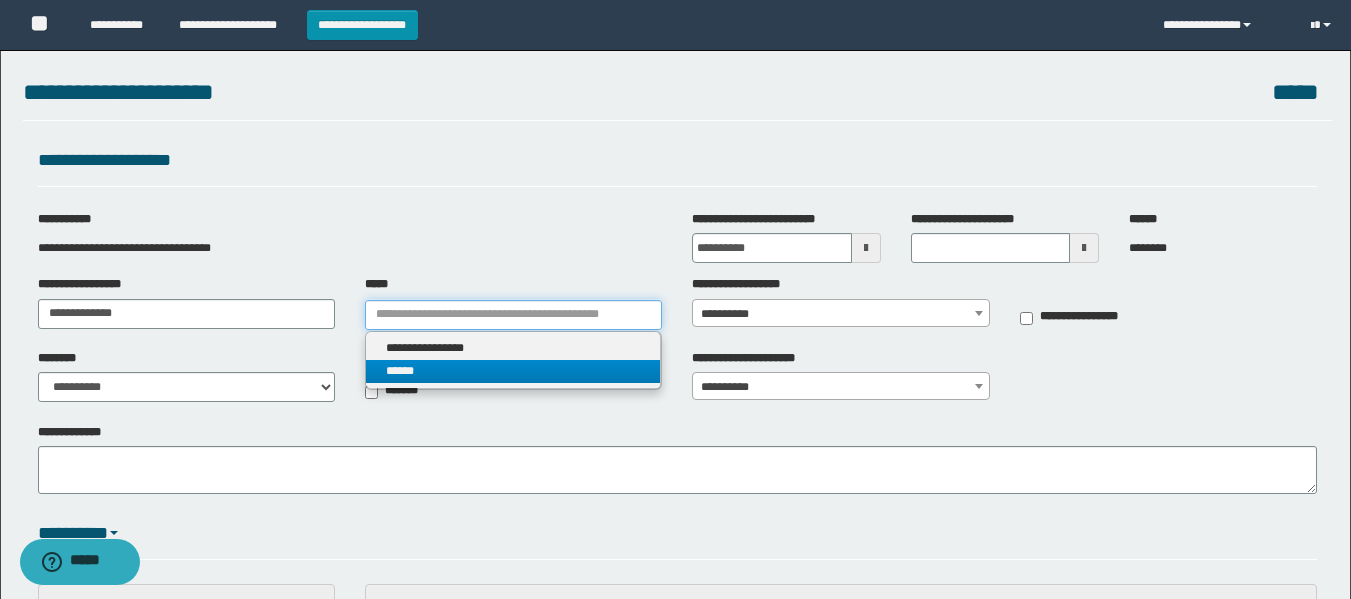 type 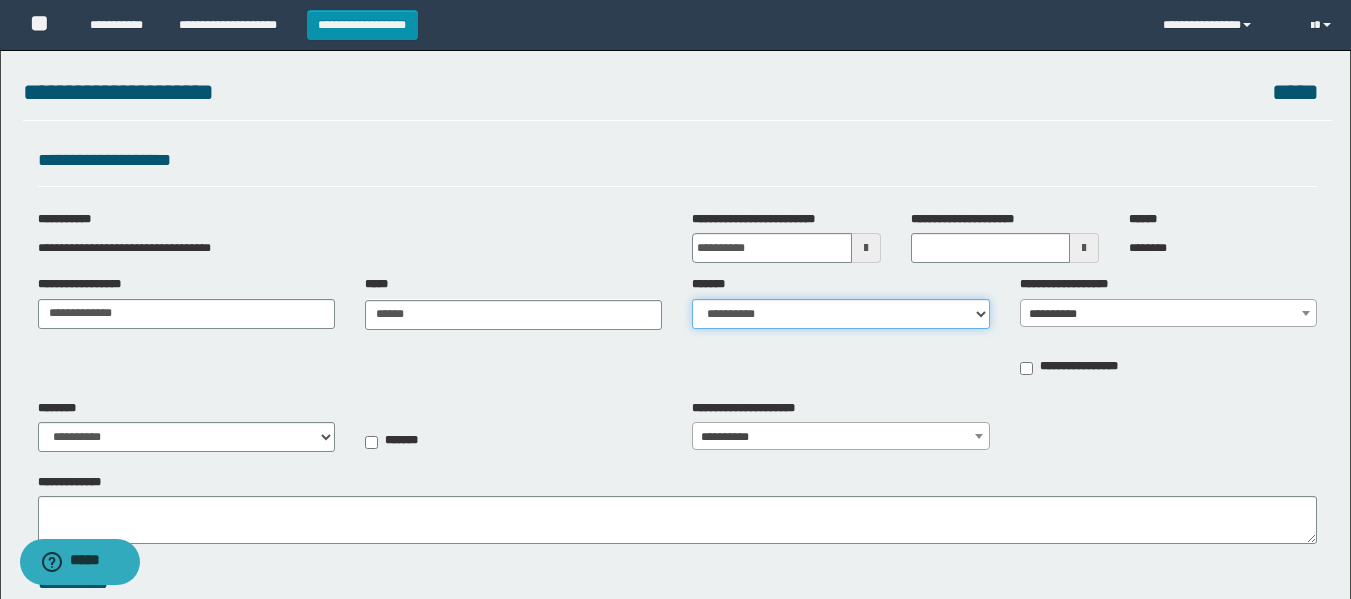 click on "**********" at bounding box center [840, 314] 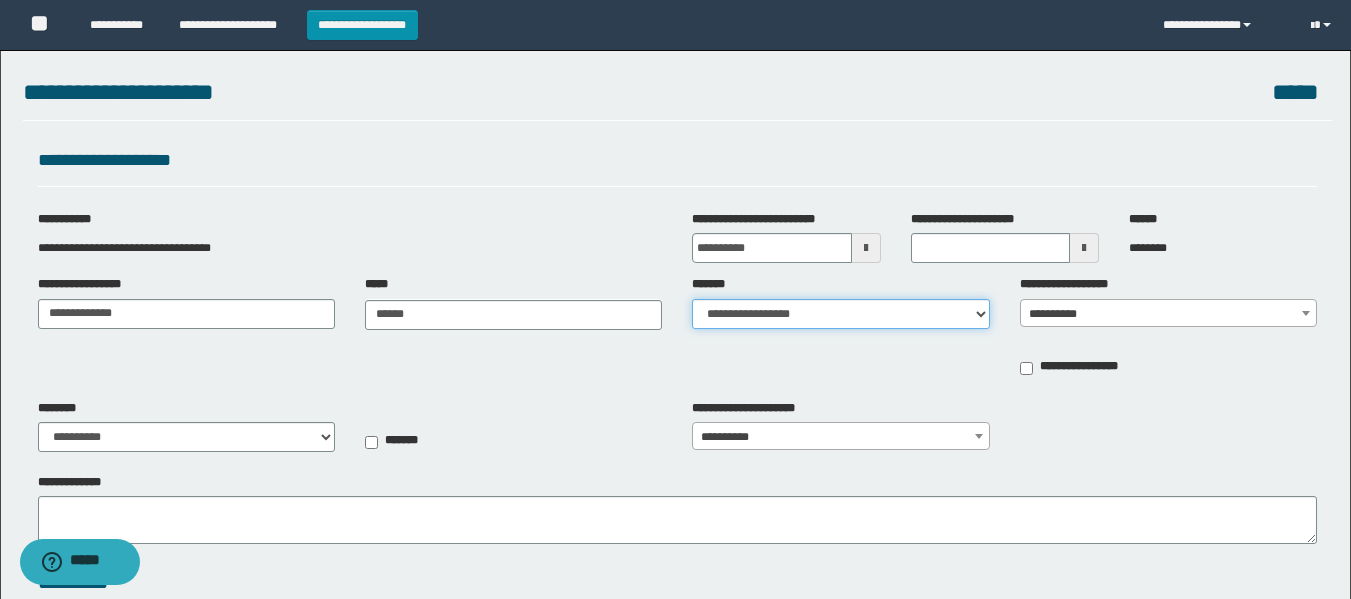 click on "**********" at bounding box center (840, 314) 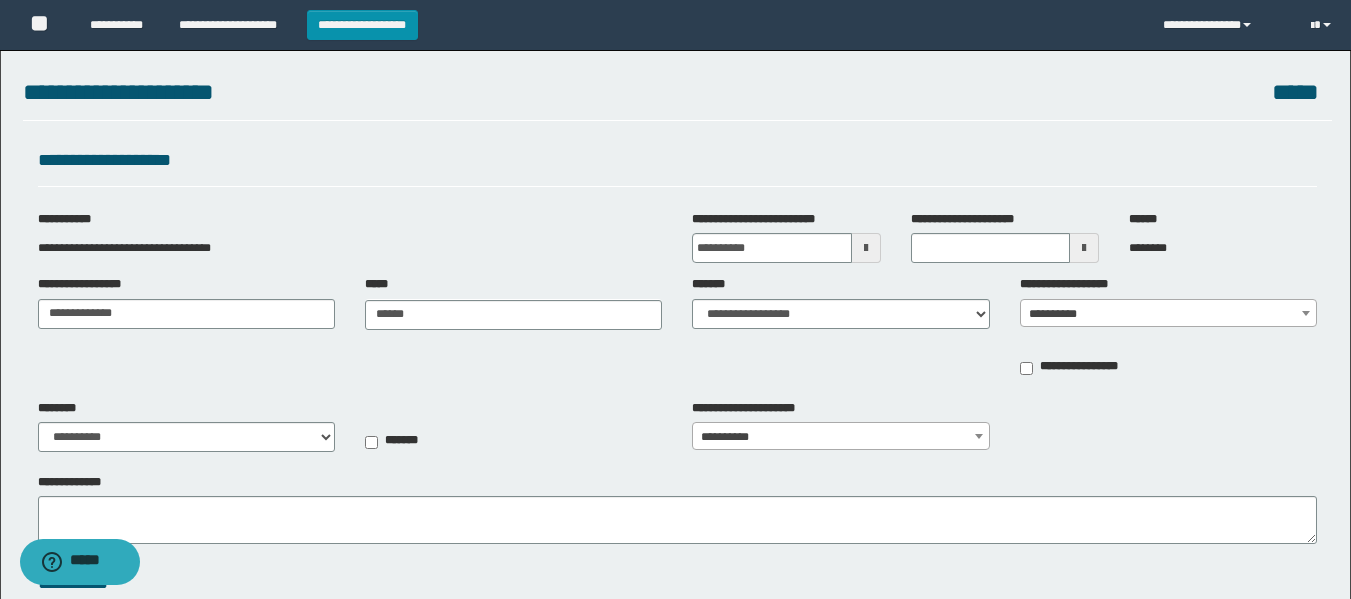 click on "**********" at bounding box center [1168, 314] 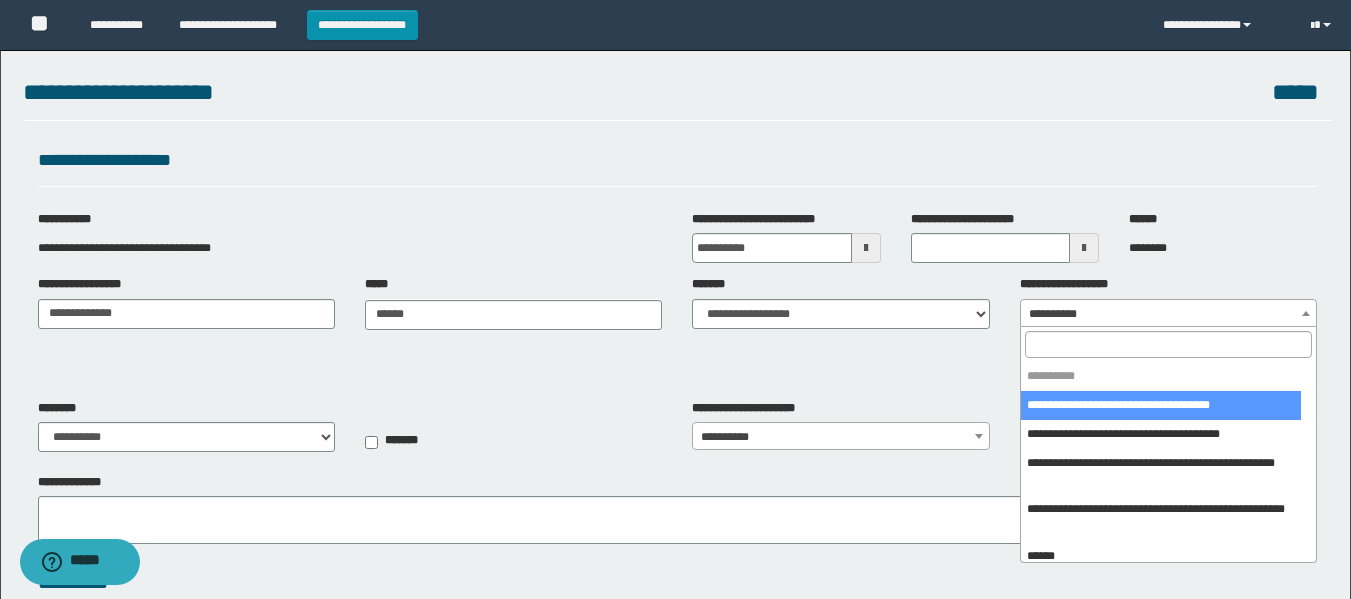 drag, startPoint x: 1149, startPoint y: 402, endPoint x: 523, endPoint y: 347, distance: 628.4115 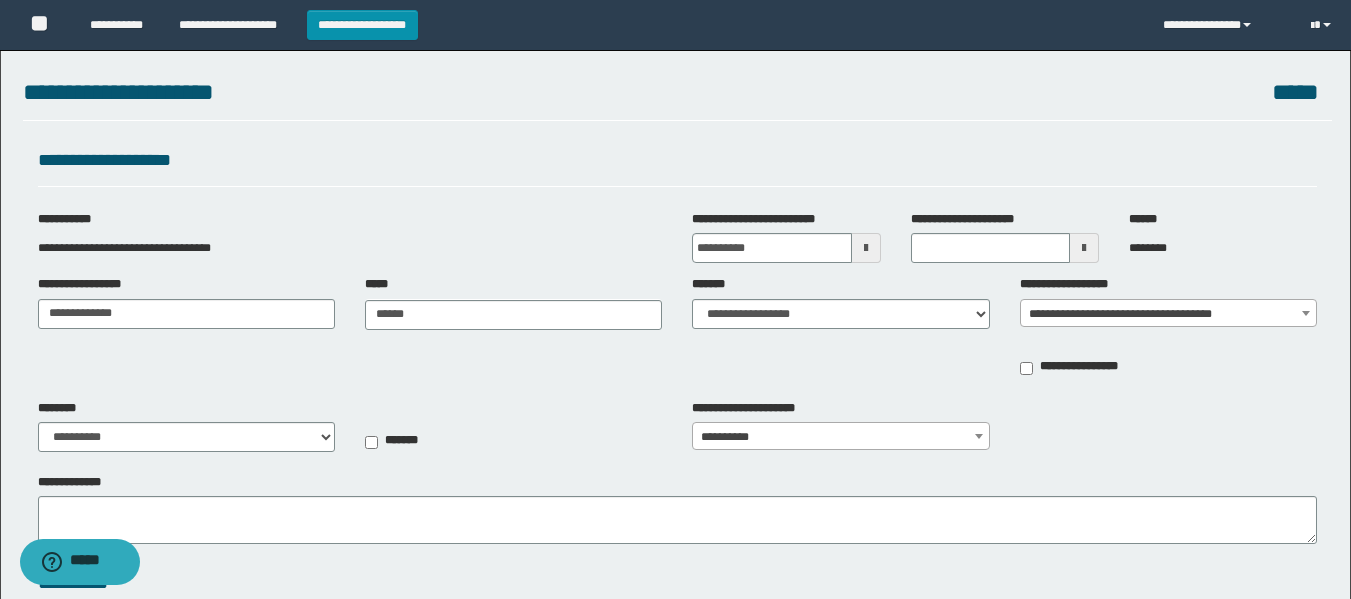 type on "**********" 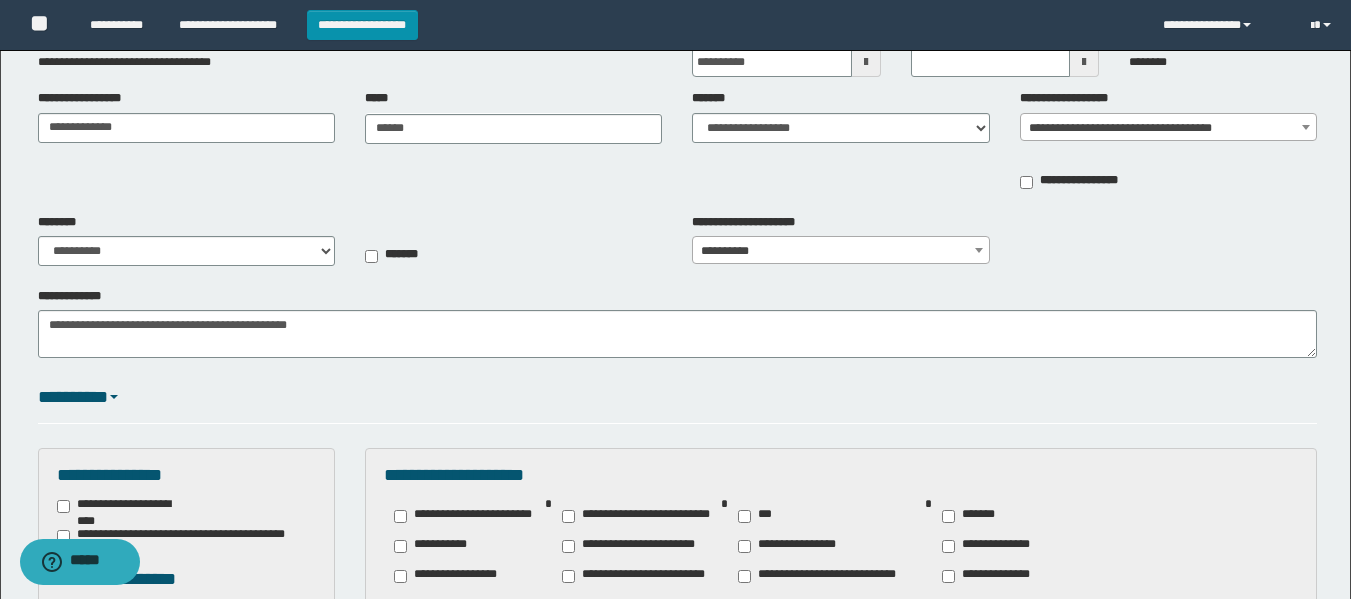 scroll, scrollTop: 0, scrollLeft: 0, axis: both 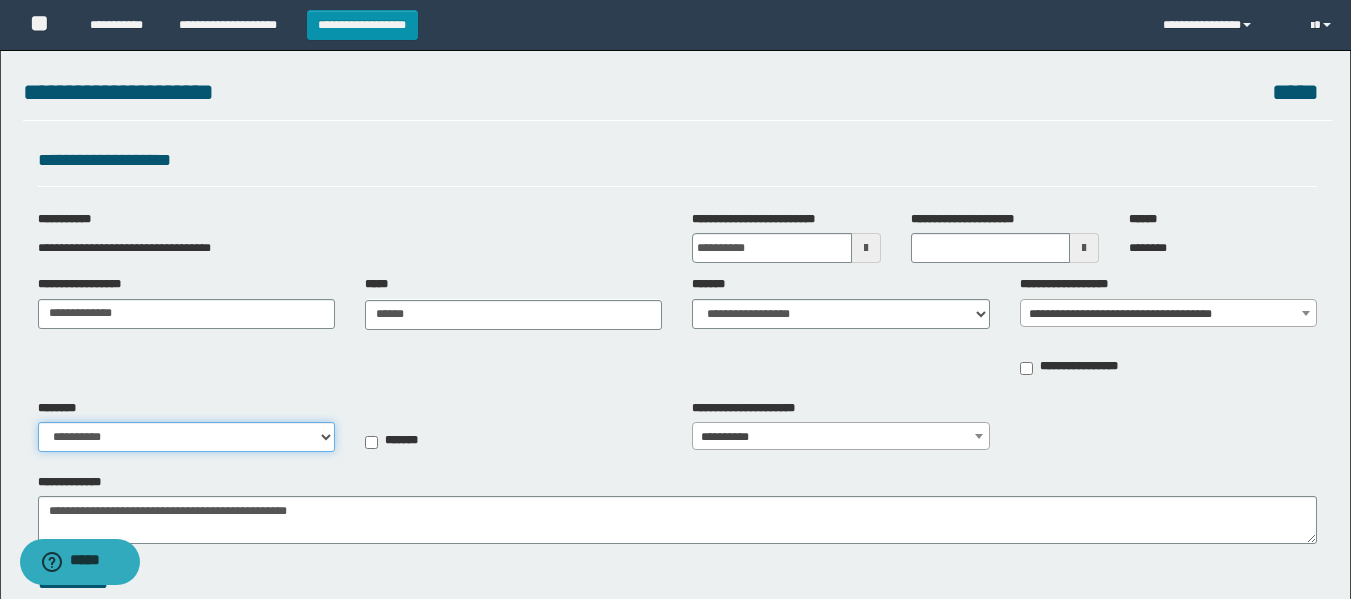 click on "**********" at bounding box center [186, 437] 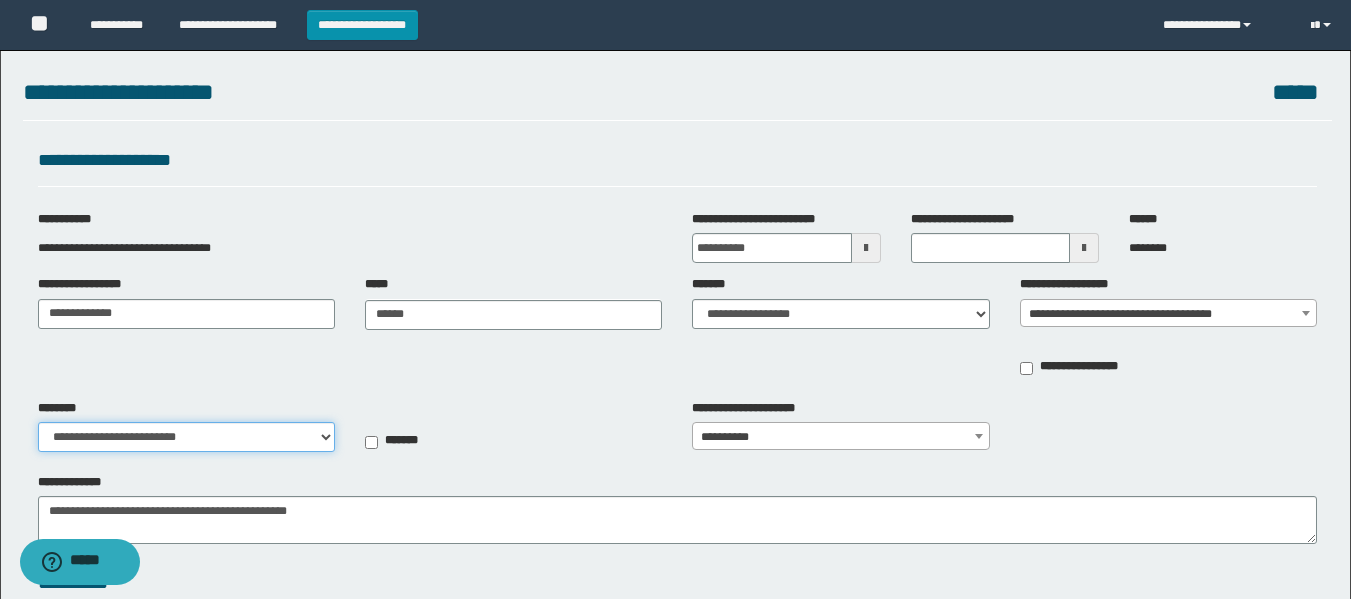 click on "**********" at bounding box center (186, 437) 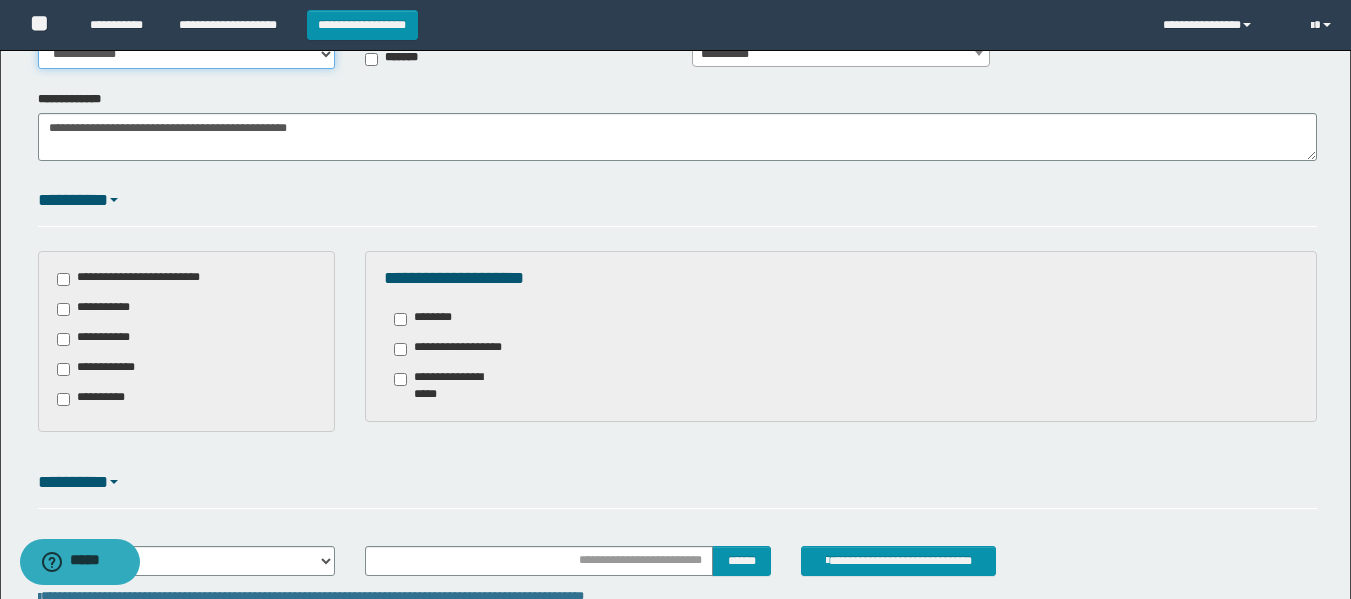 scroll, scrollTop: 536, scrollLeft: 0, axis: vertical 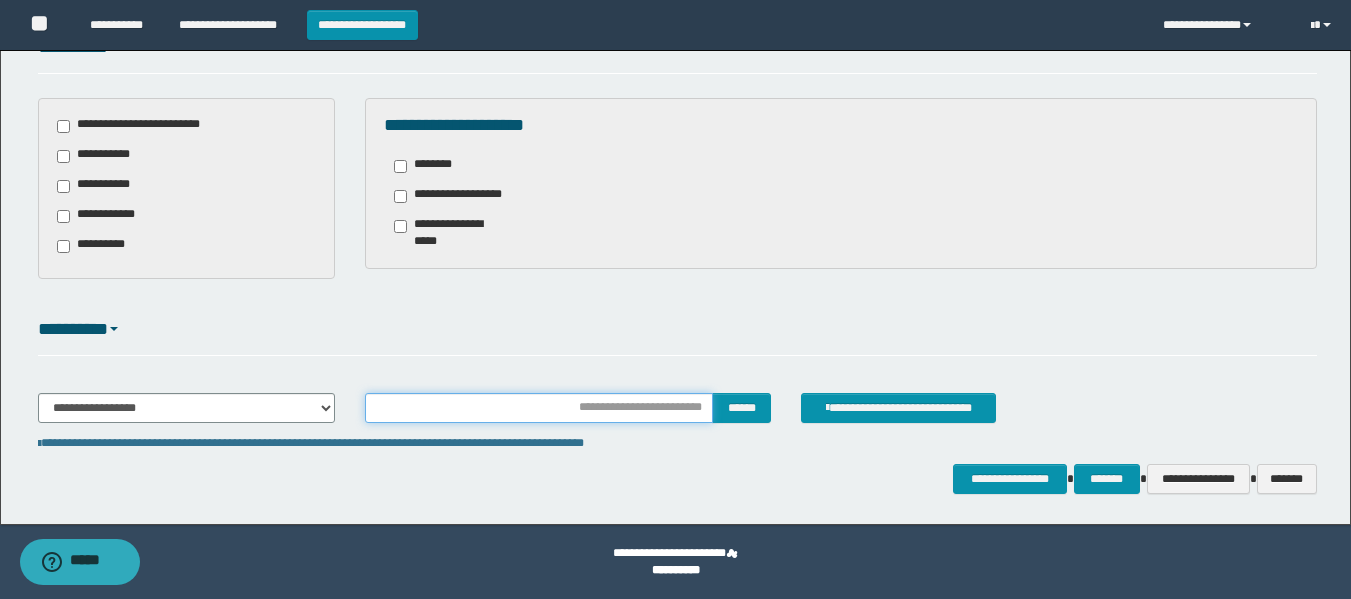 click at bounding box center (539, 408) 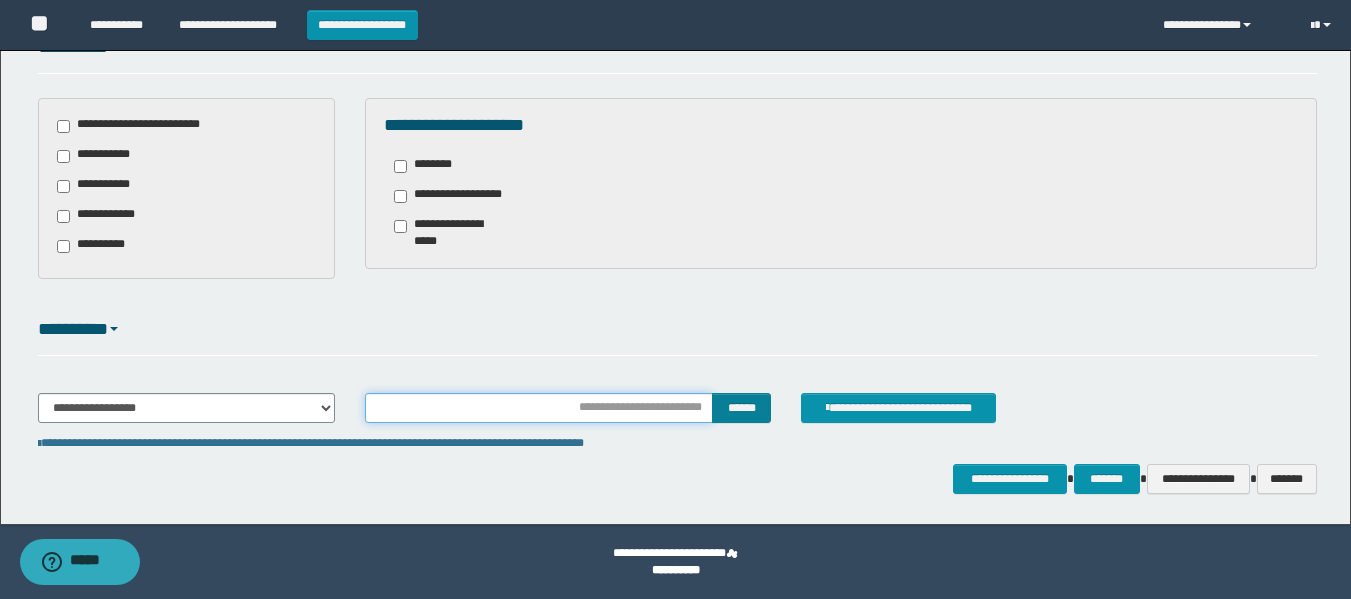 type on "**********" 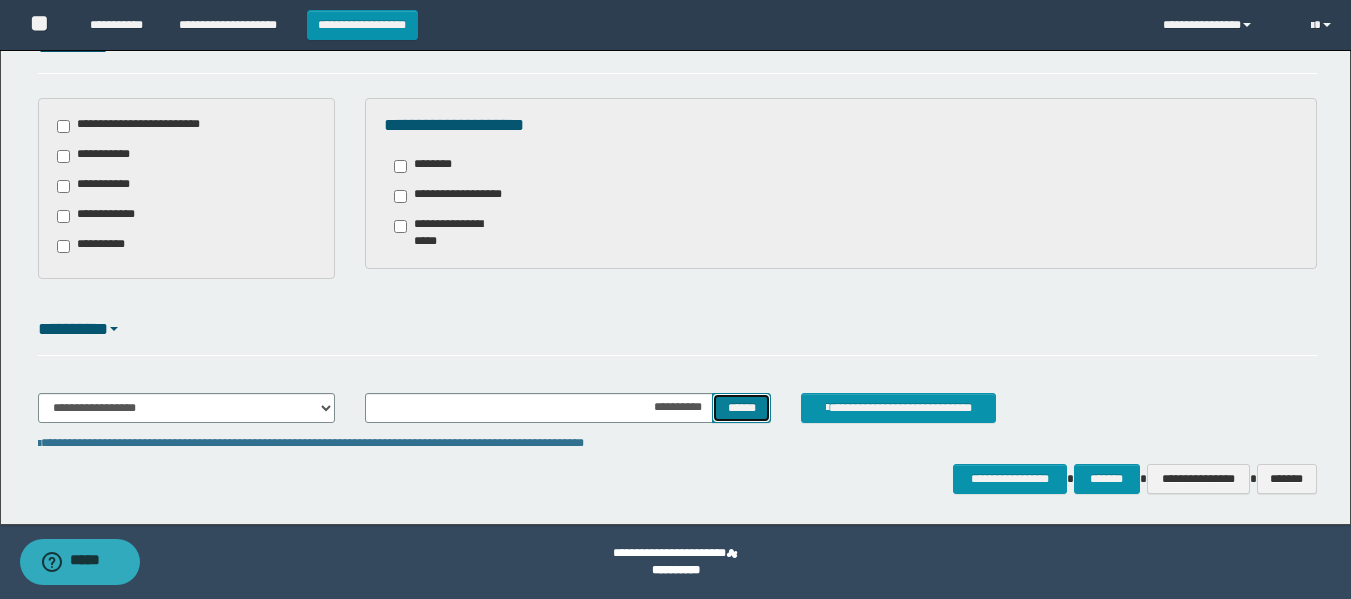 click on "******" at bounding box center [741, 408] 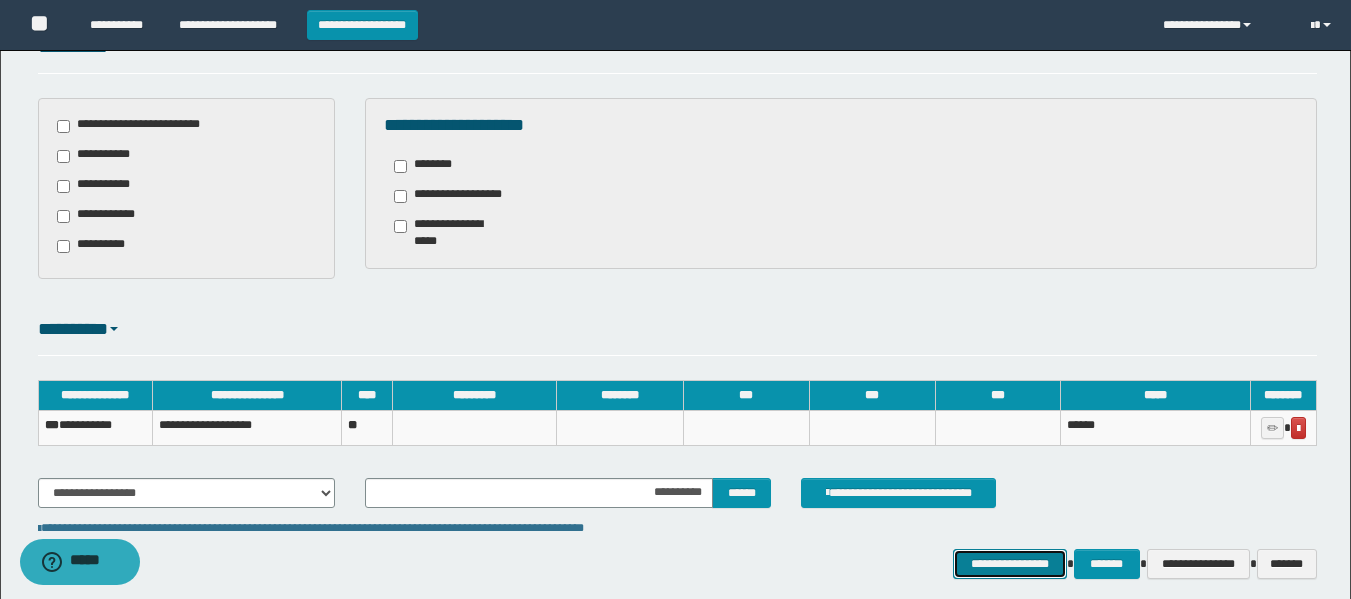 click on "**********" at bounding box center [1009, 564] 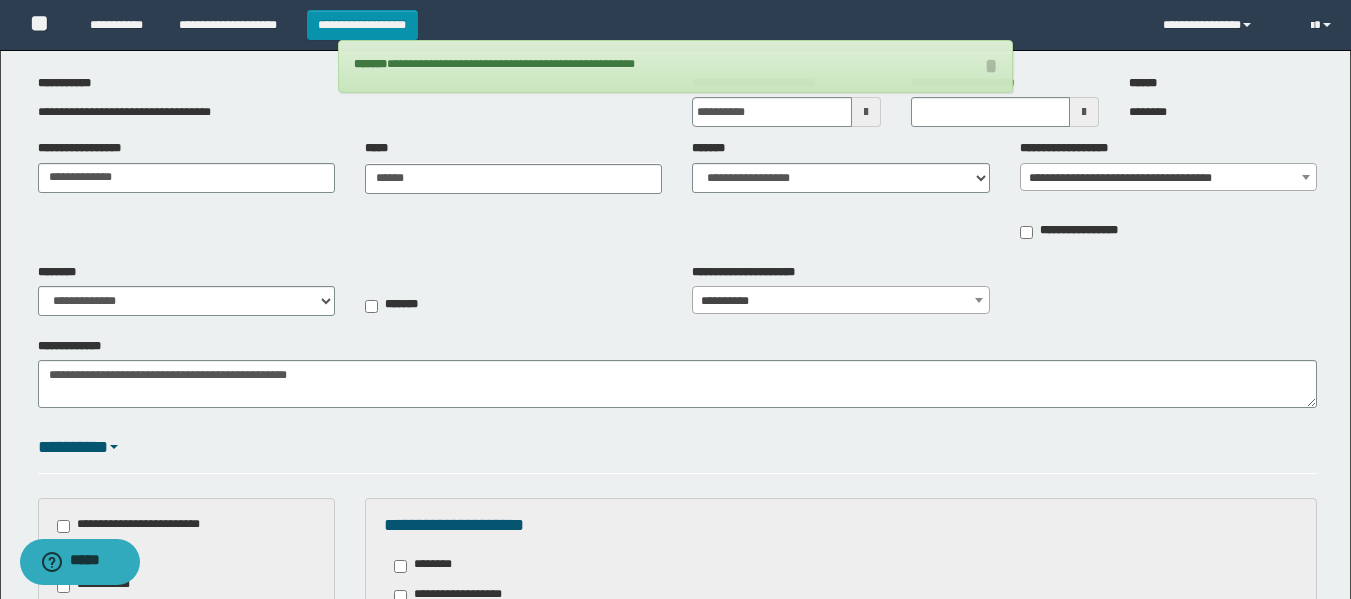 scroll, scrollTop: 59, scrollLeft: 0, axis: vertical 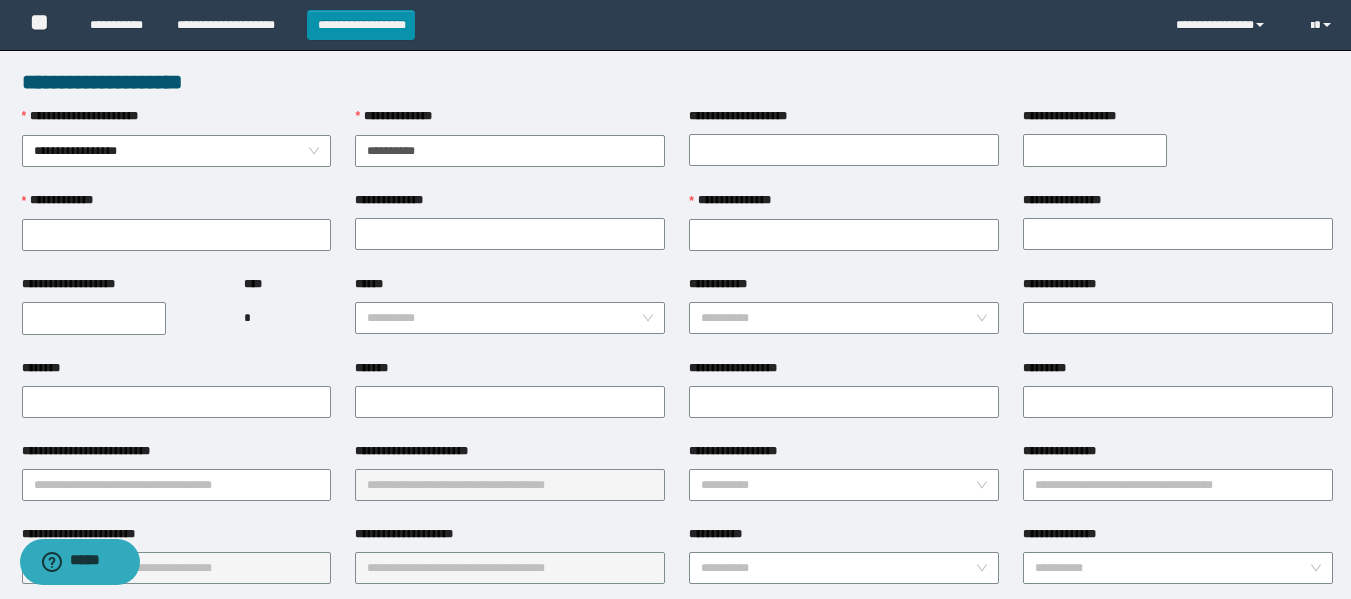 type on "**********" 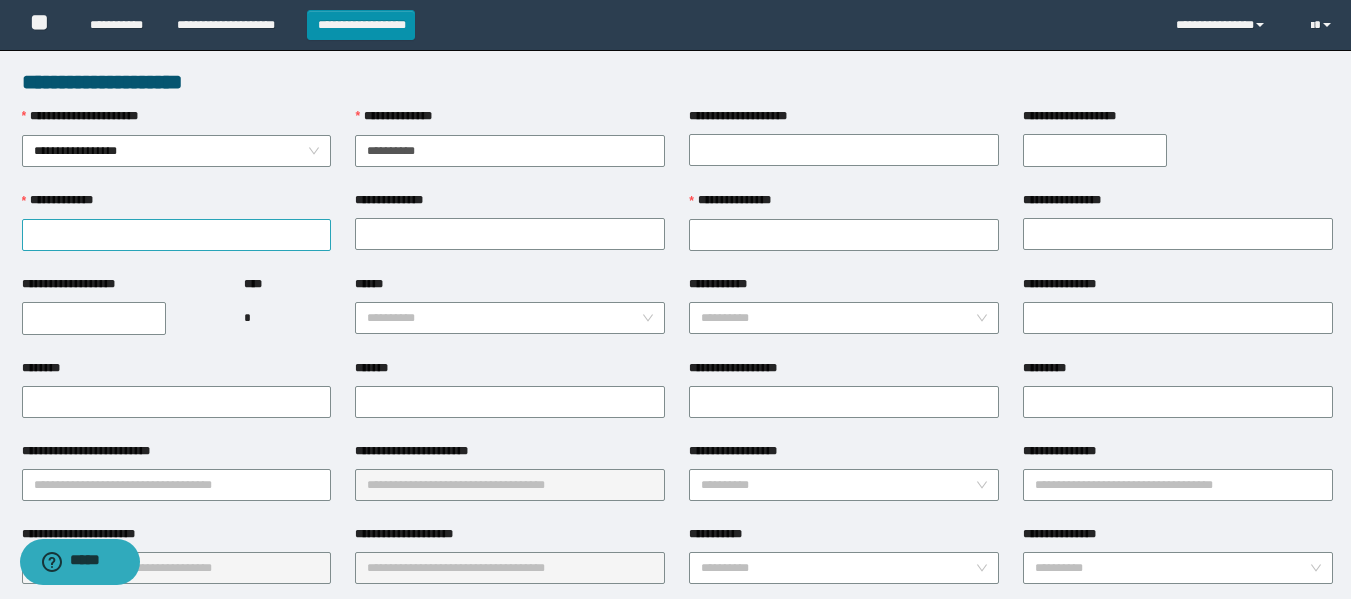 drag, startPoint x: 80, startPoint y: 252, endPoint x: 92, endPoint y: 239, distance: 17.691807 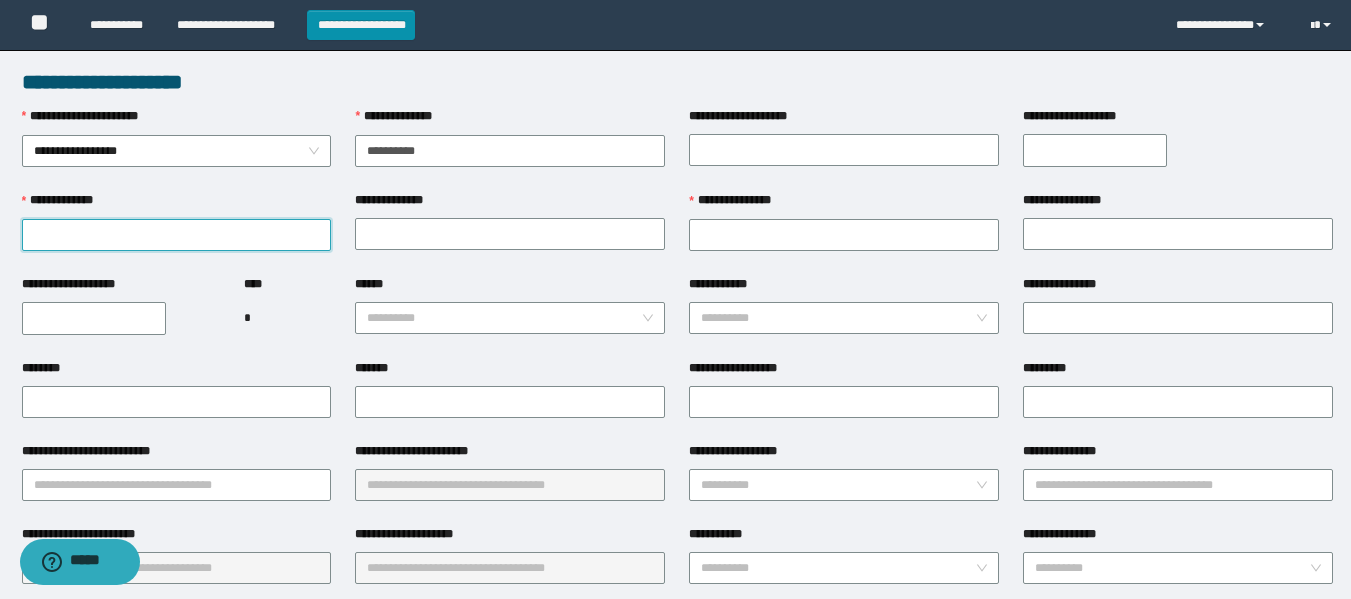 click on "**********" at bounding box center [177, 235] 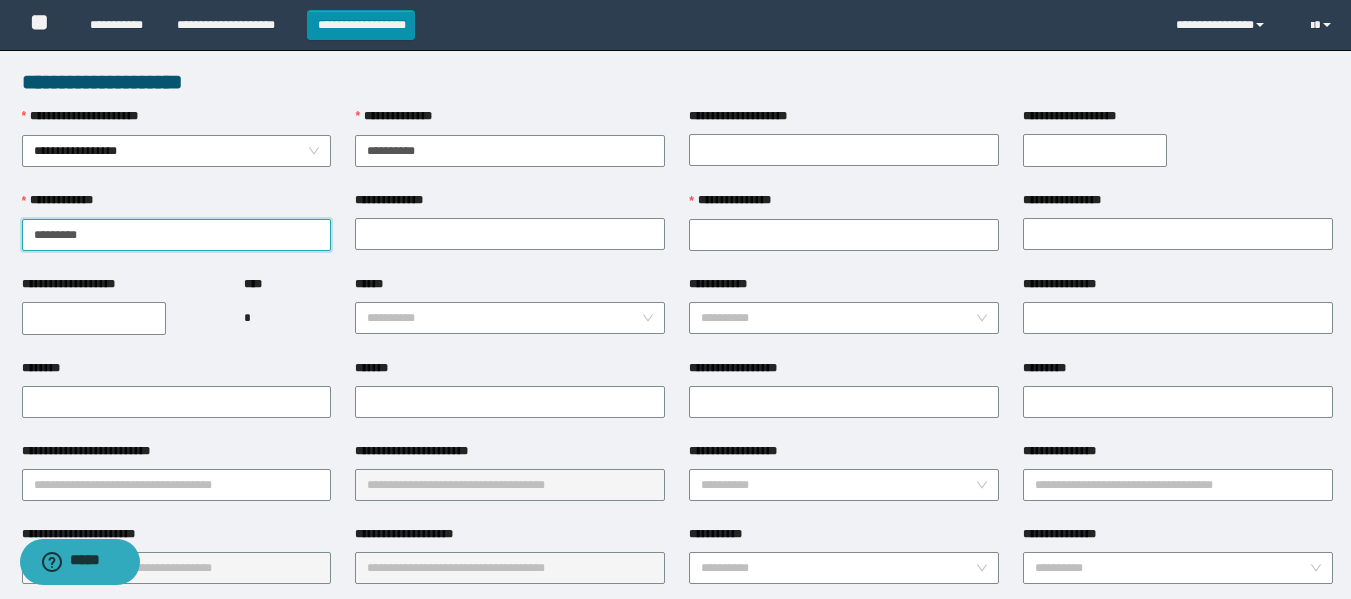 type on "*********" 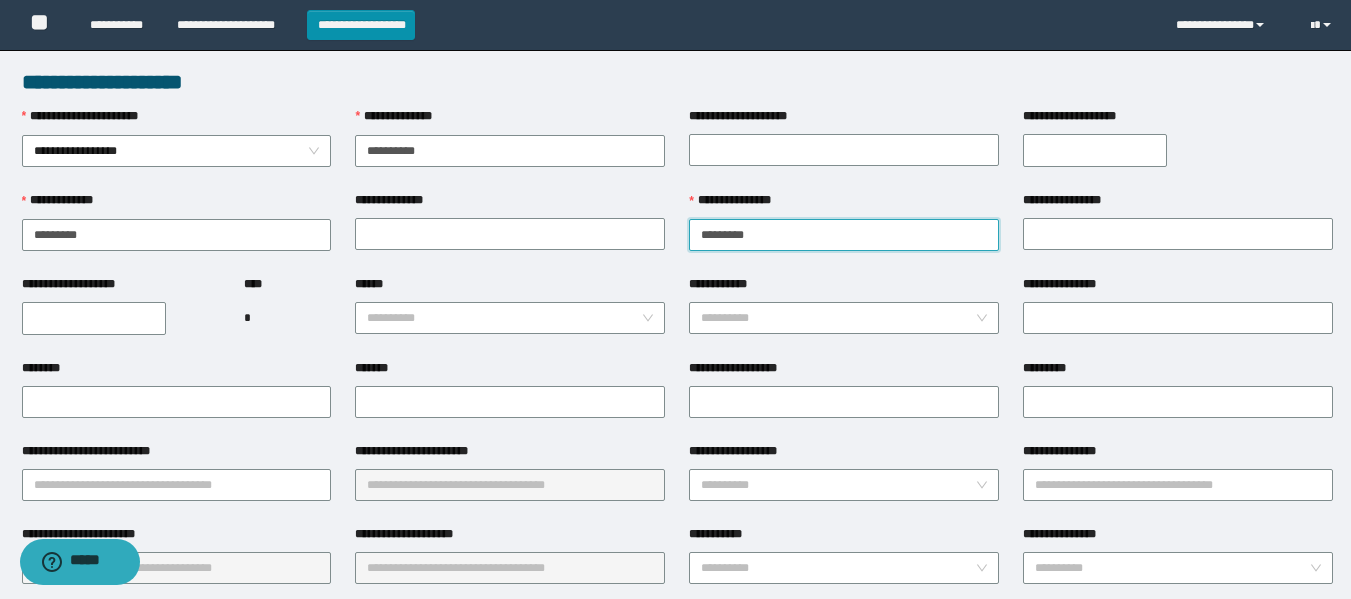 type on "*********" 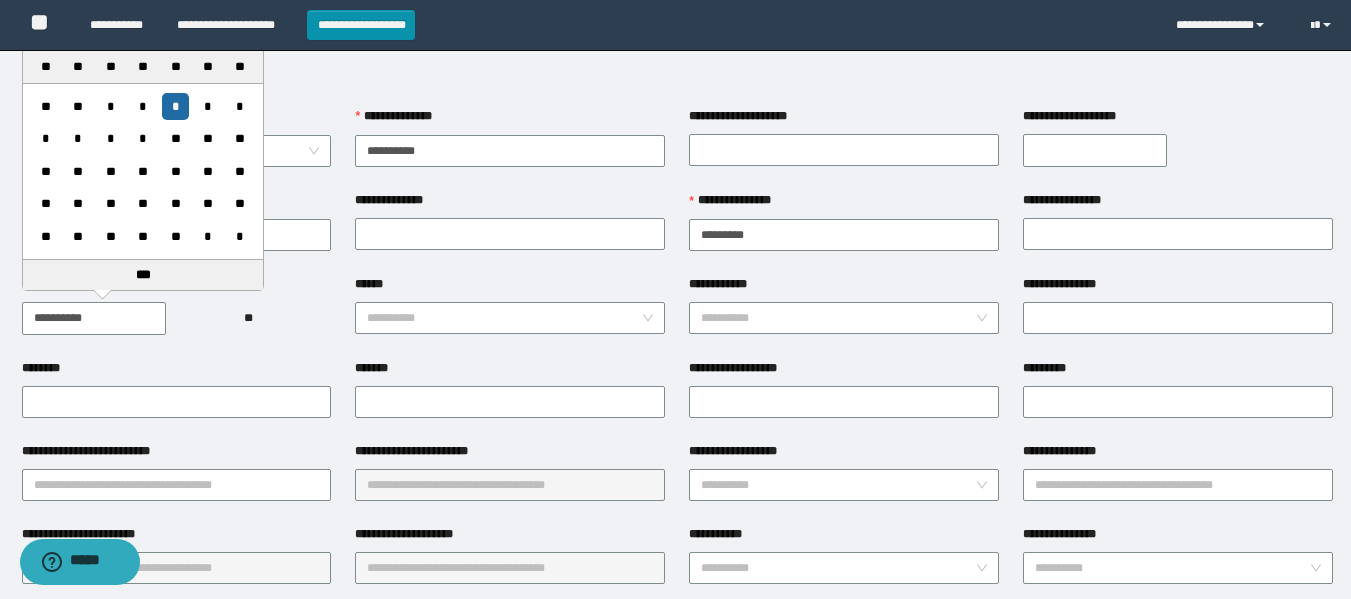 type on "**********" 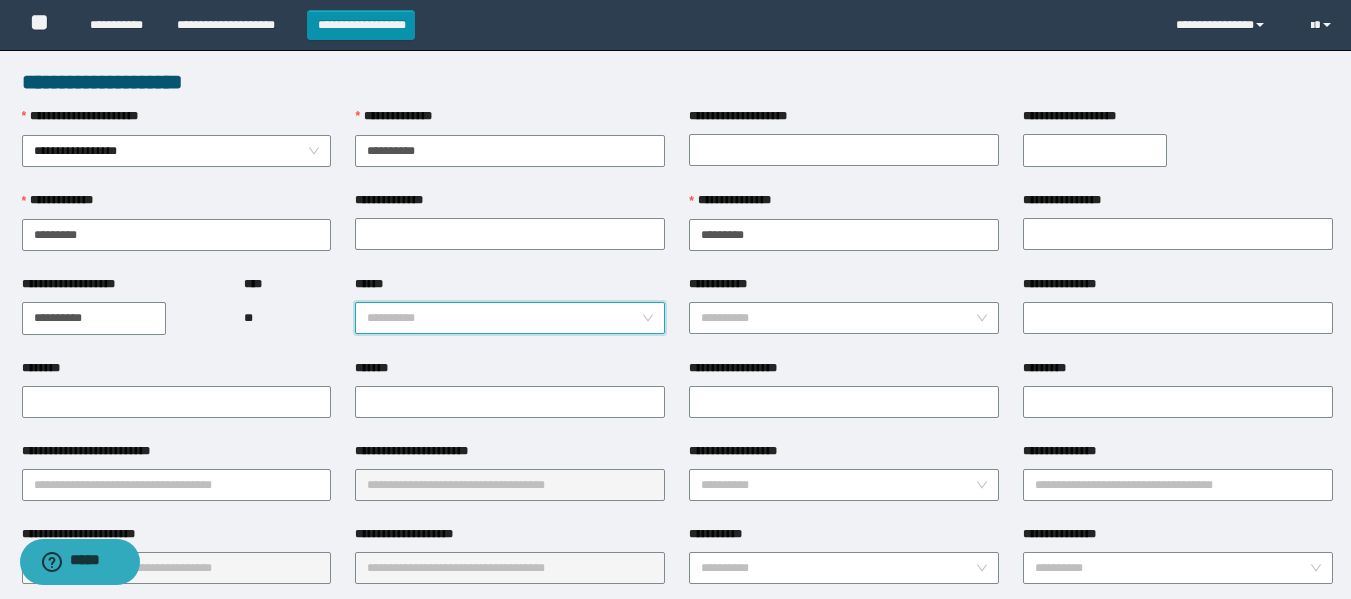 click on "******" at bounding box center [504, 318] 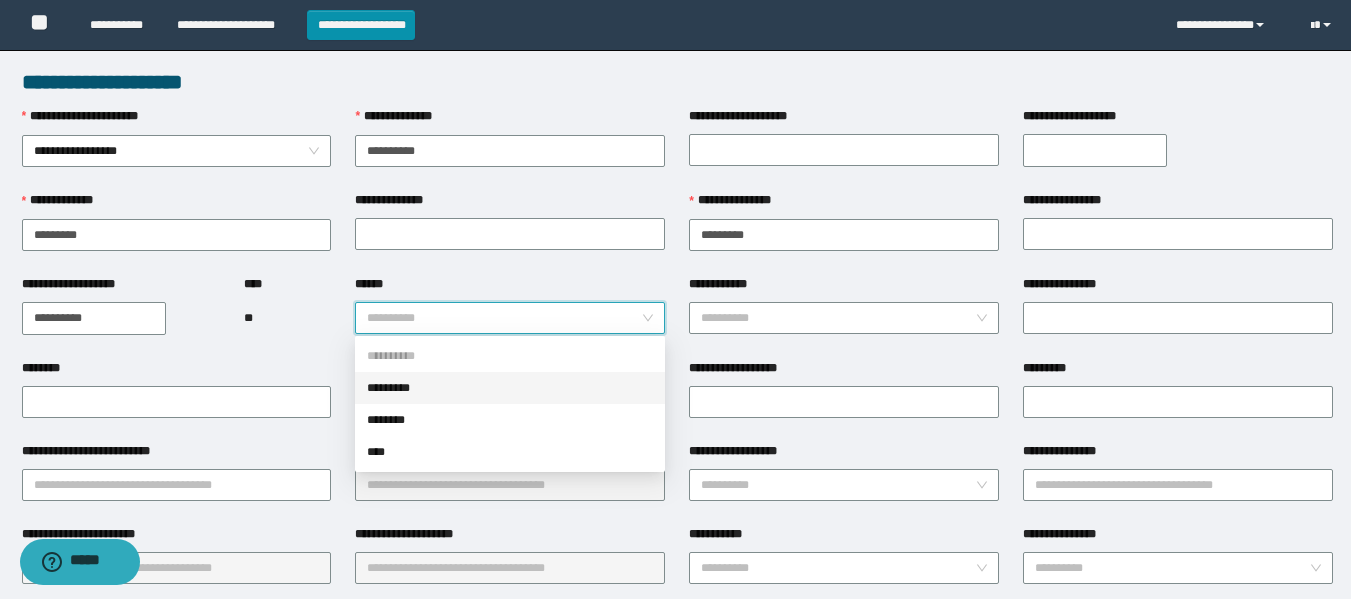 click on "*********" at bounding box center [510, 388] 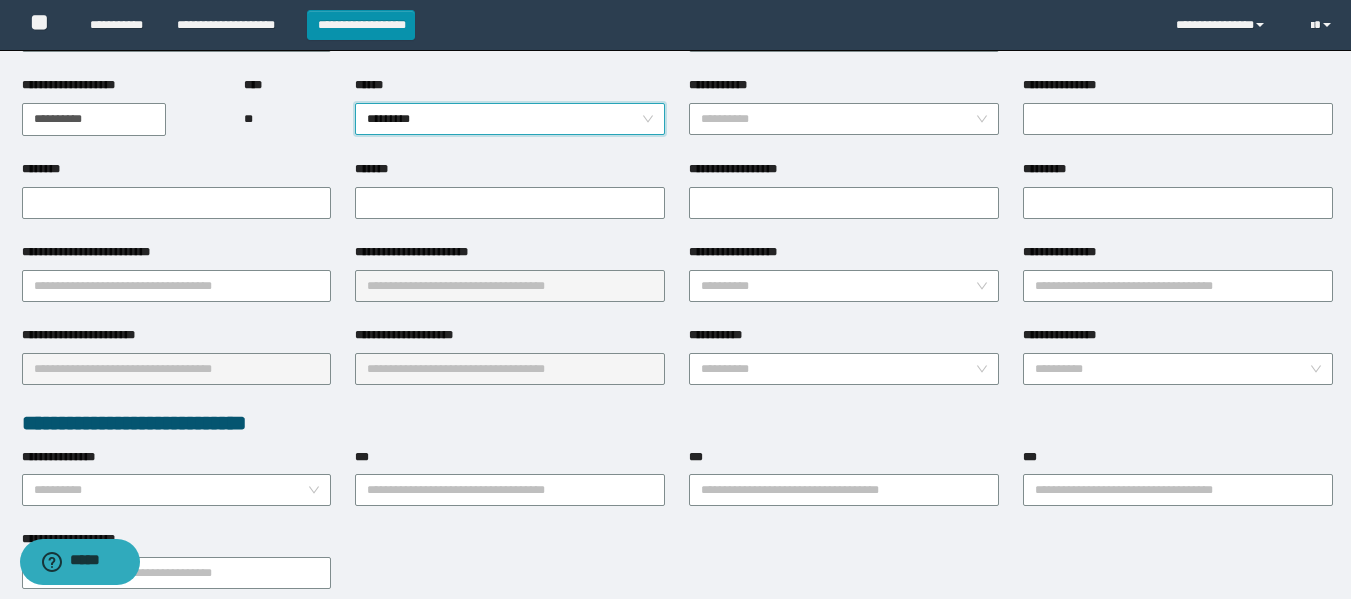 scroll, scrollTop: 200, scrollLeft: 0, axis: vertical 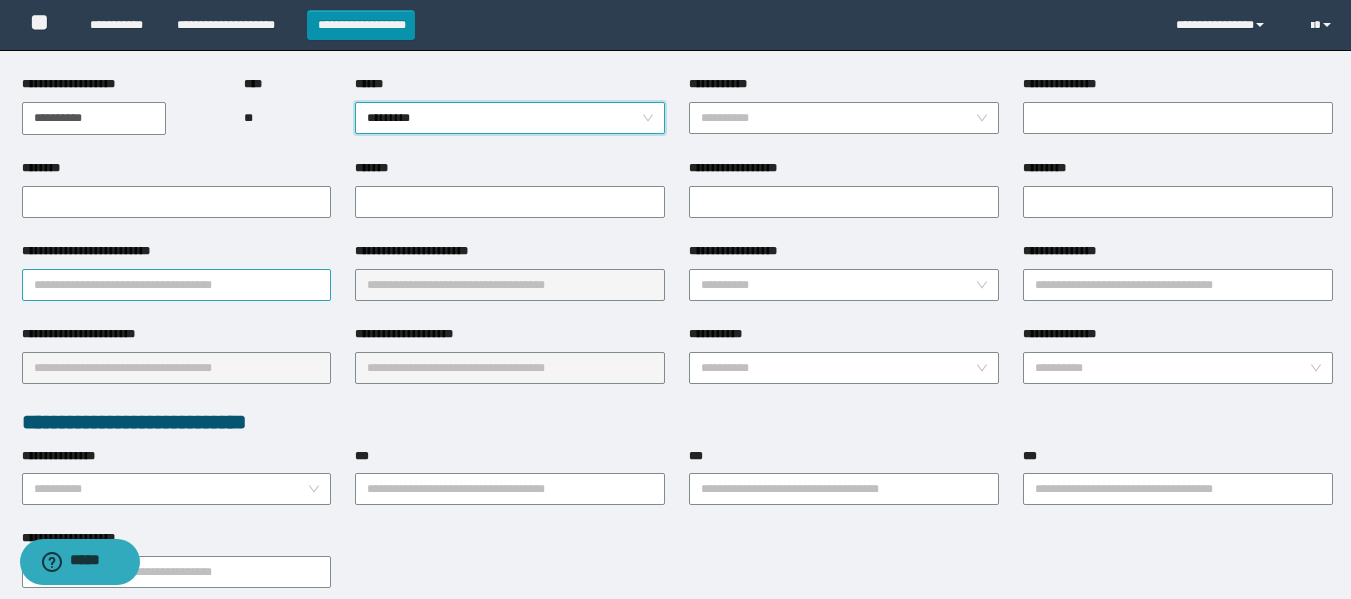 click on "**********" at bounding box center (177, 285) 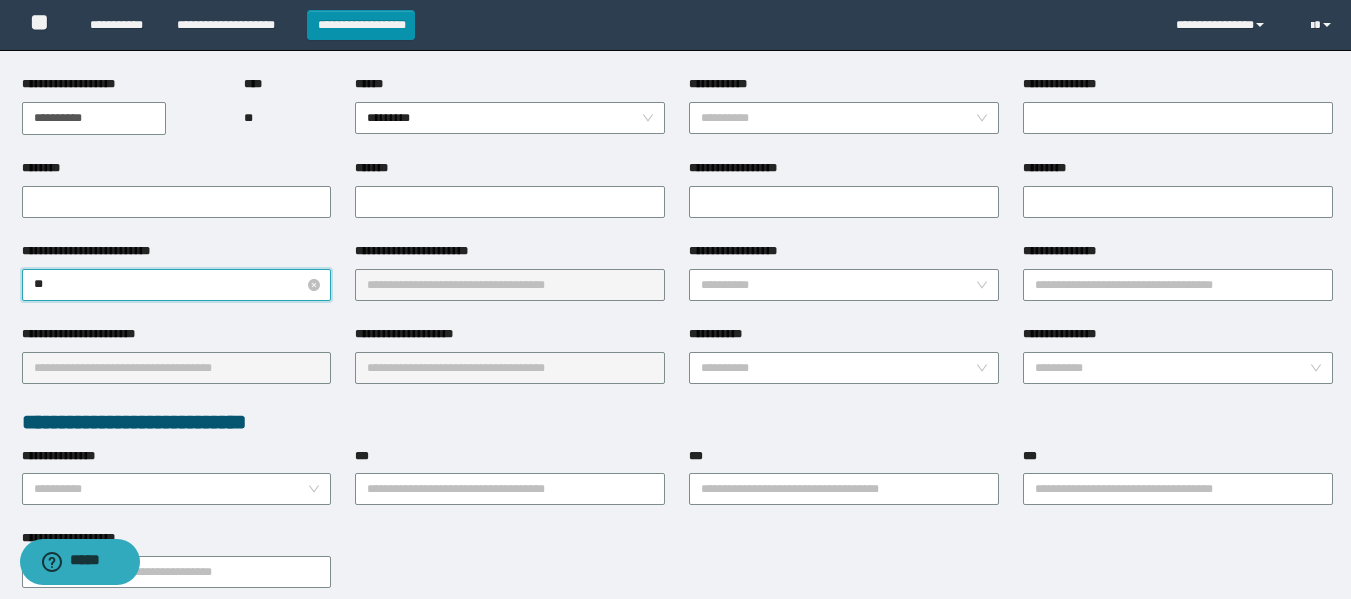 type on "***" 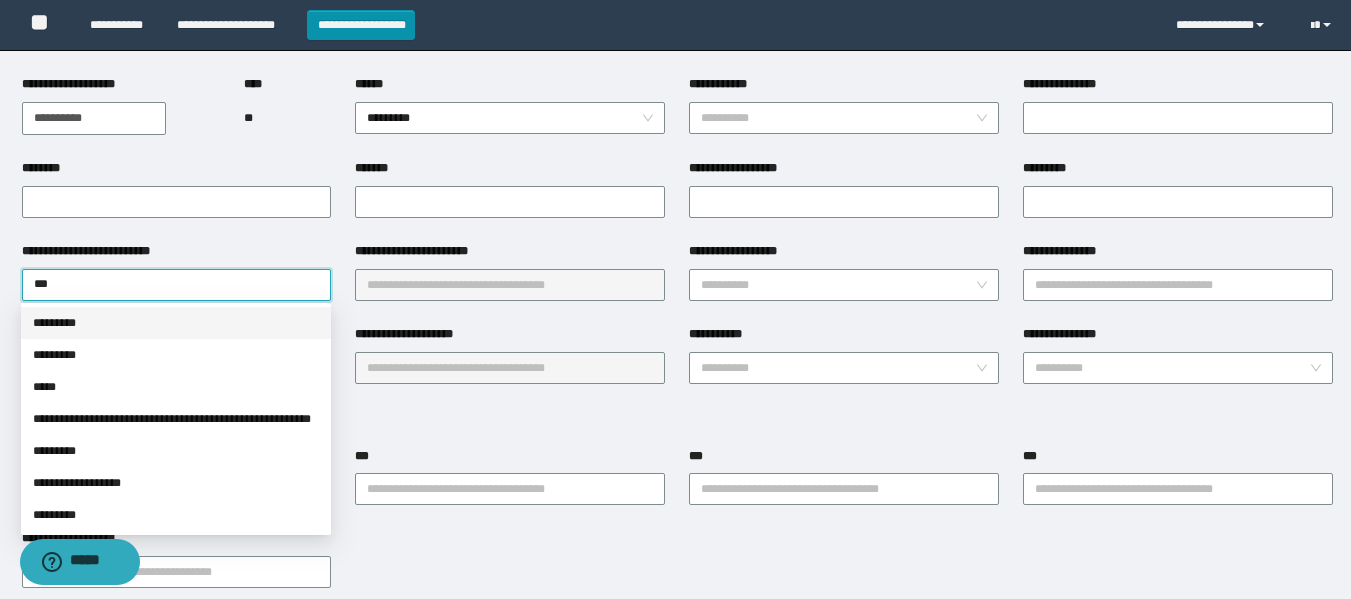 drag, startPoint x: 134, startPoint y: 323, endPoint x: 233, endPoint y: 335, distance: 99.724625 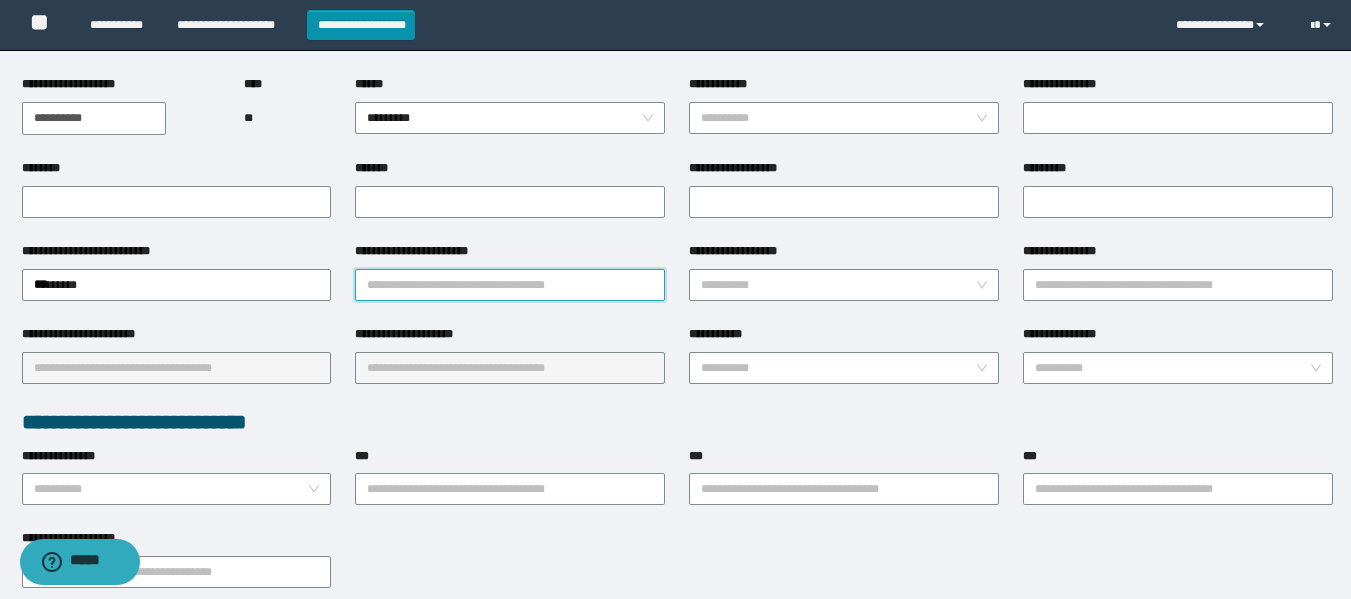click on "**********" at bounding box center [510, 285] 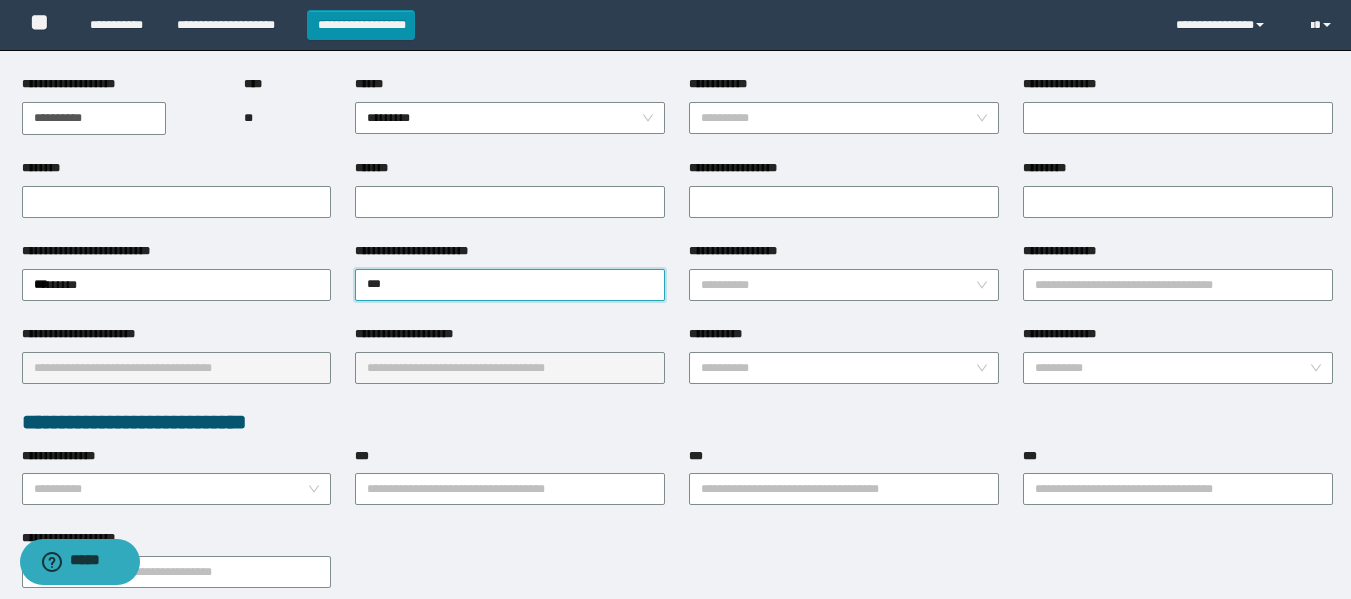 type on "****" 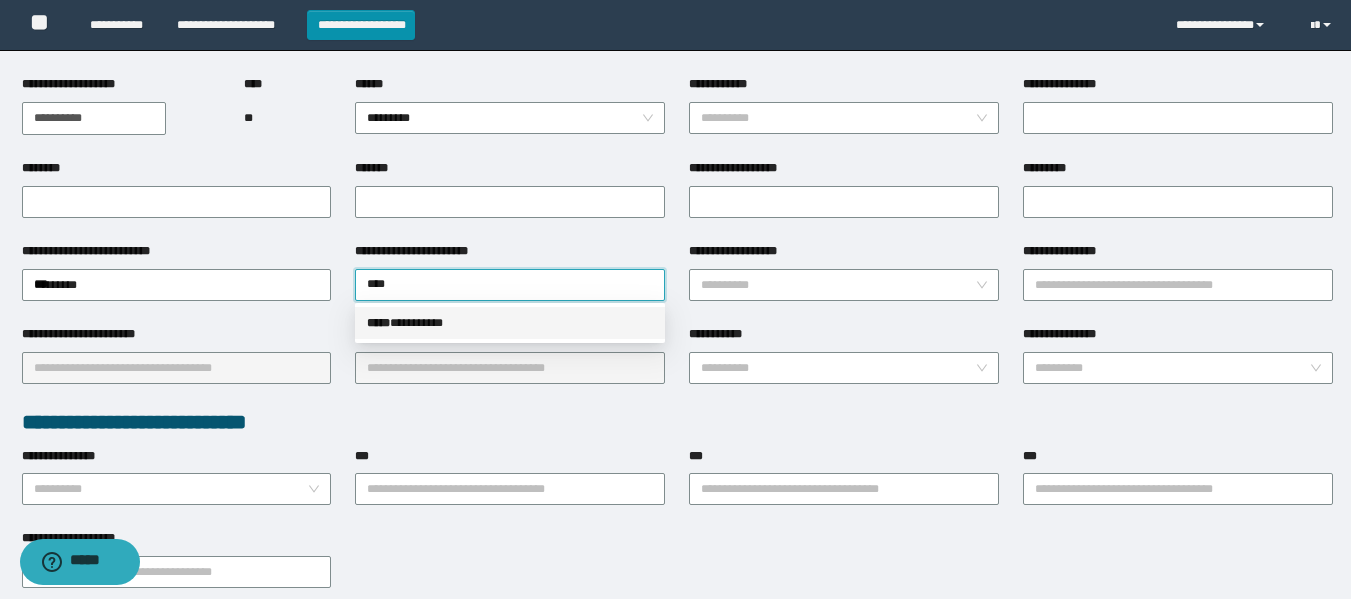click on "***** * ********" at bounding box center [510, 323] 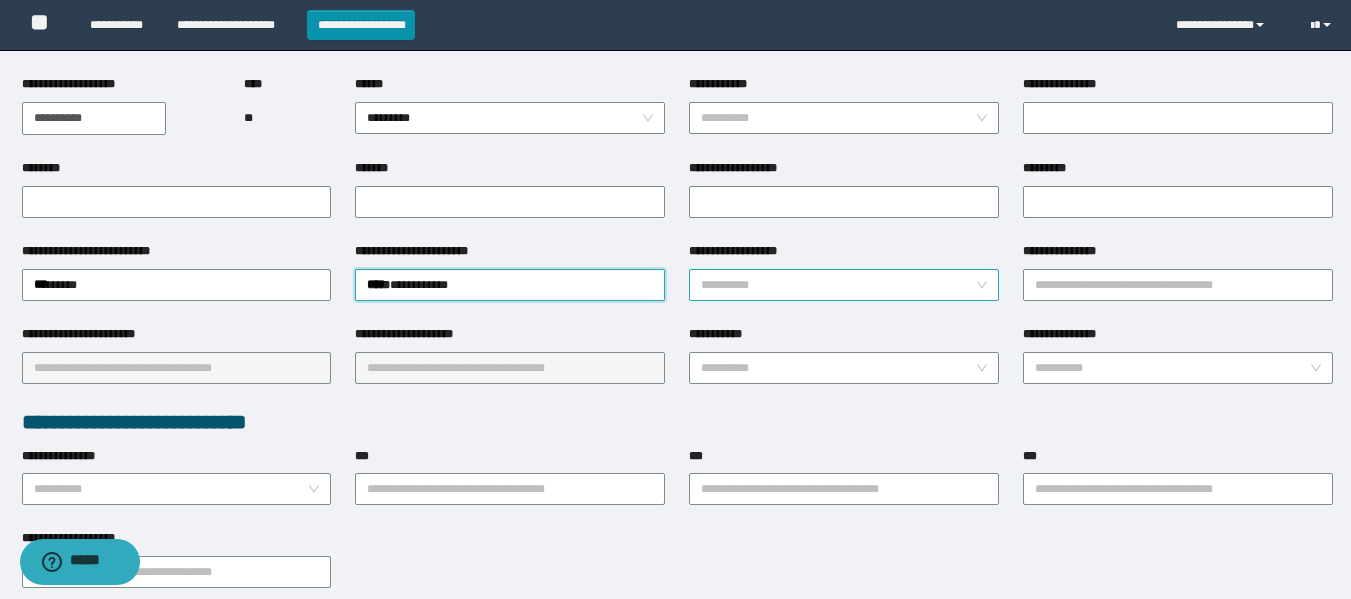 click on "**********" at bounding box center (838, 285) 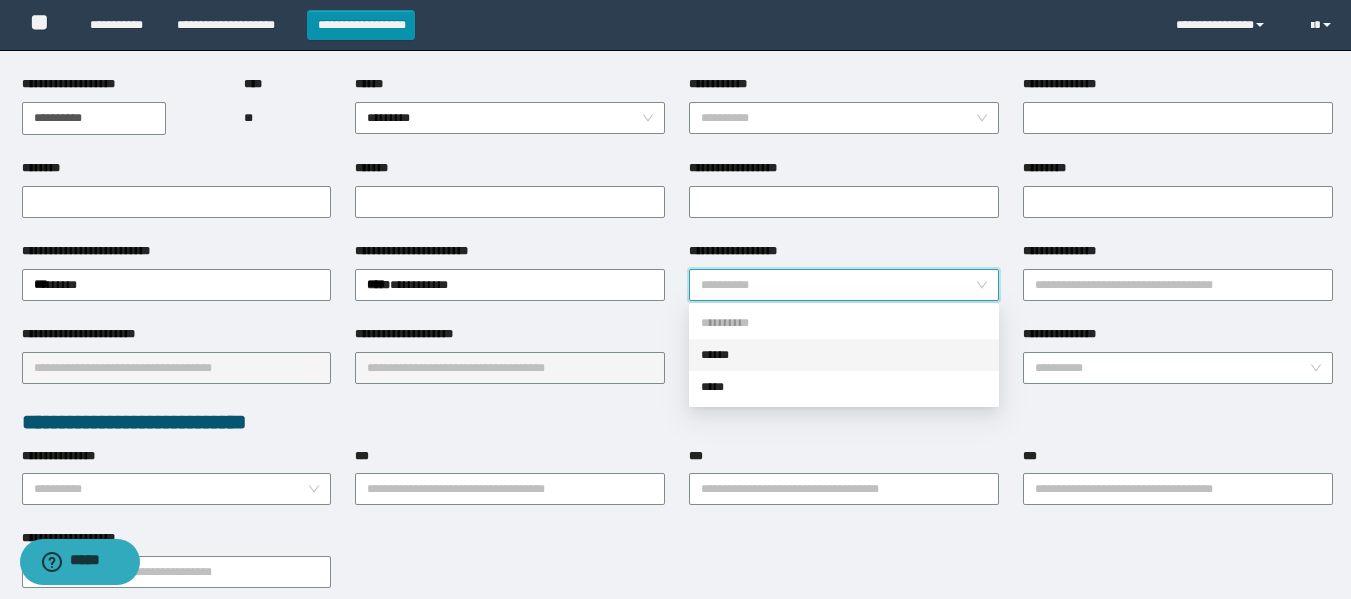 drag, startPoint x: 788, startPoint y: 349, endPoint x: 928, endPoint y: 311, distance: 145.0655 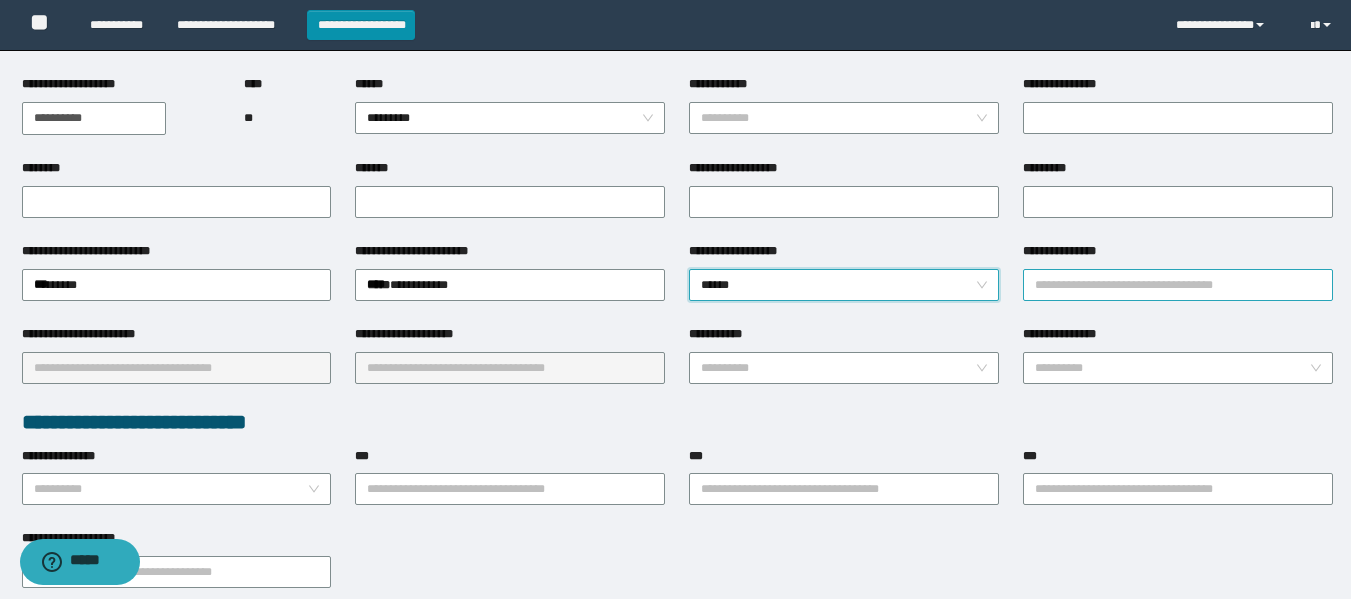 click on "**********" at bounding box center [1178, 255] 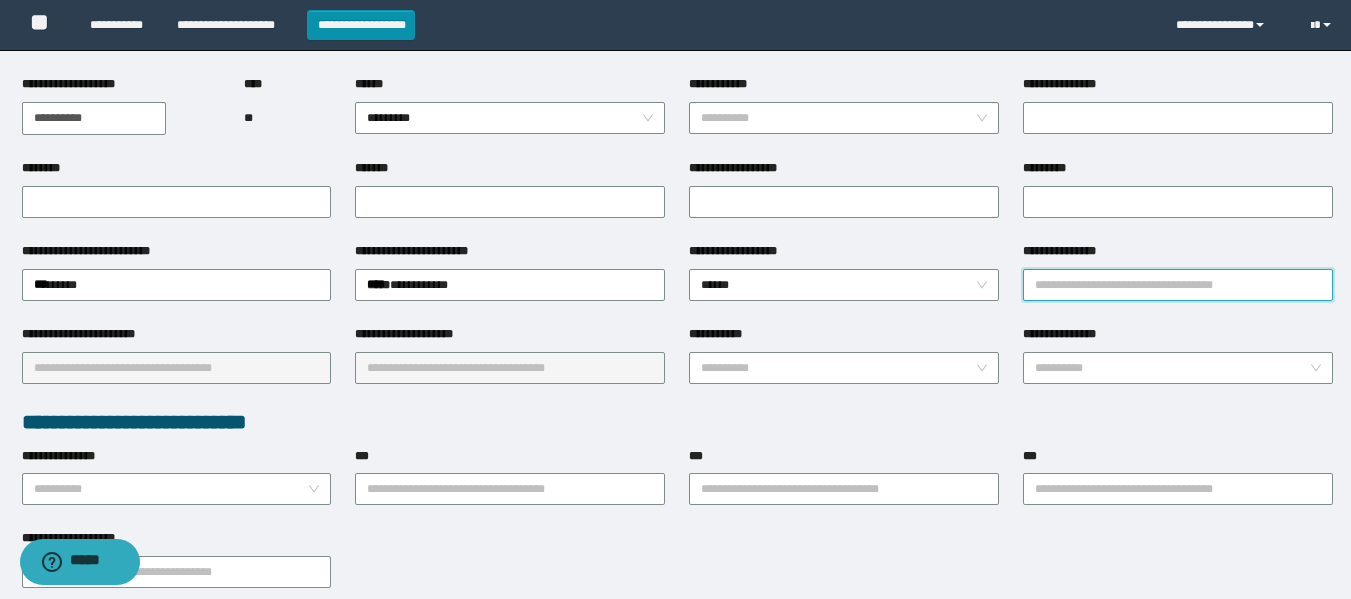 click on "**********" at bounding box center (1178, 285) 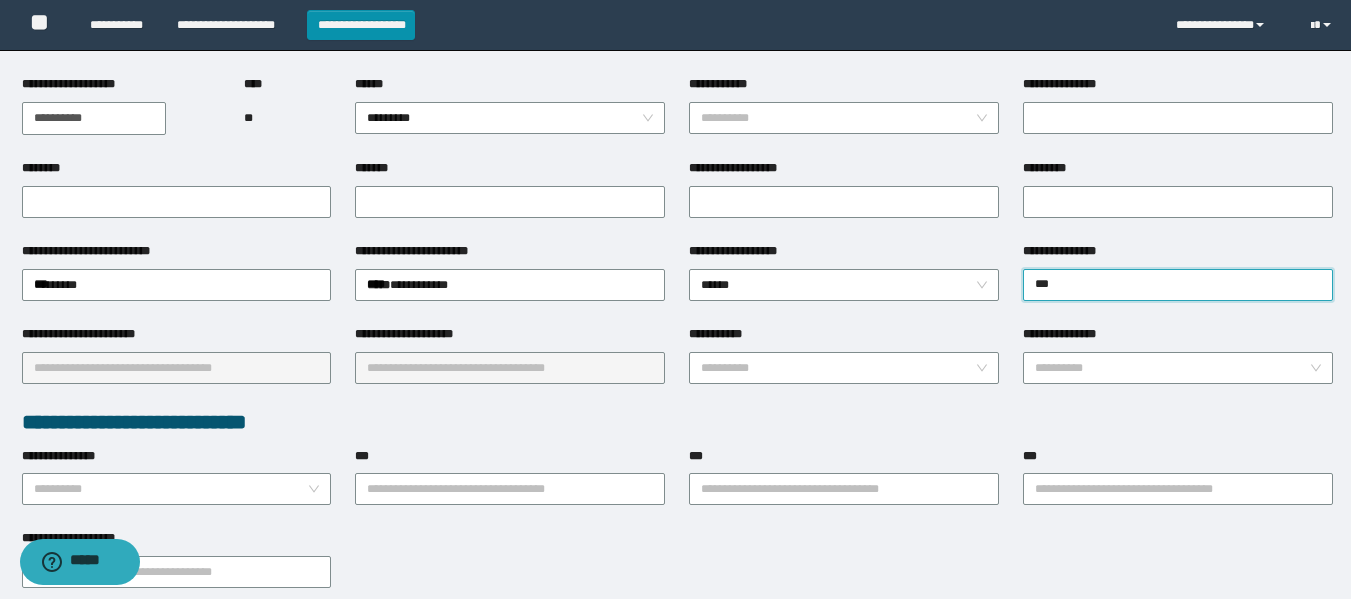 type on "****" 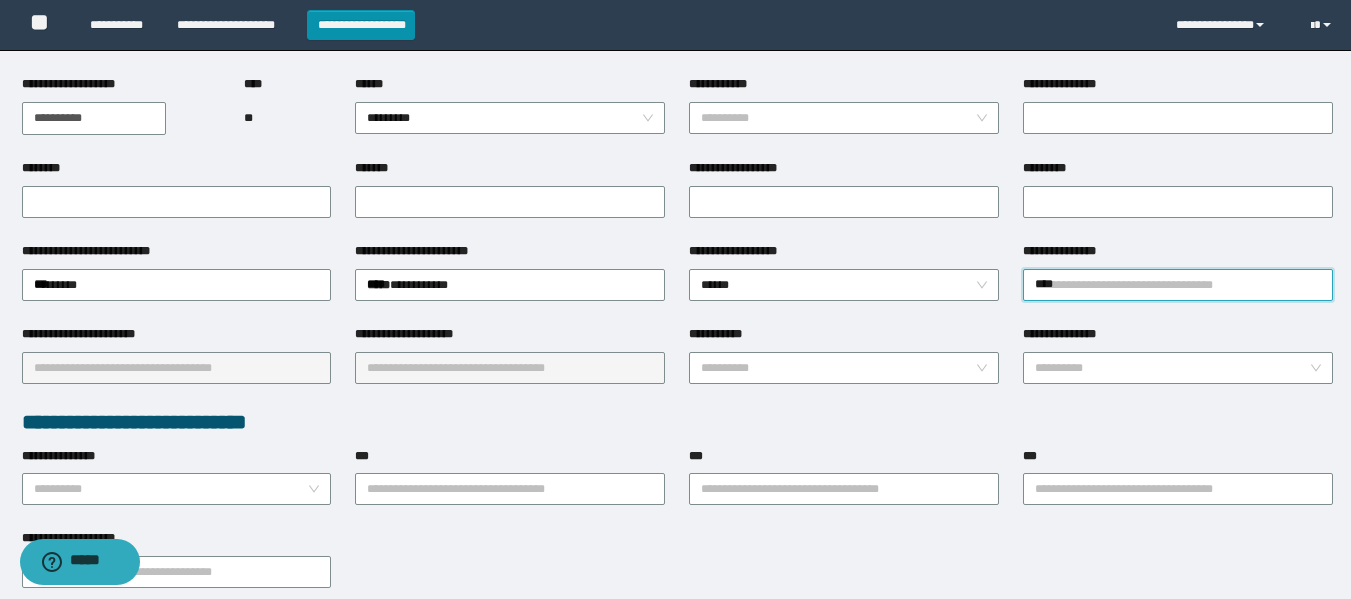 click on "**********" at bounding box center (1178, 285) 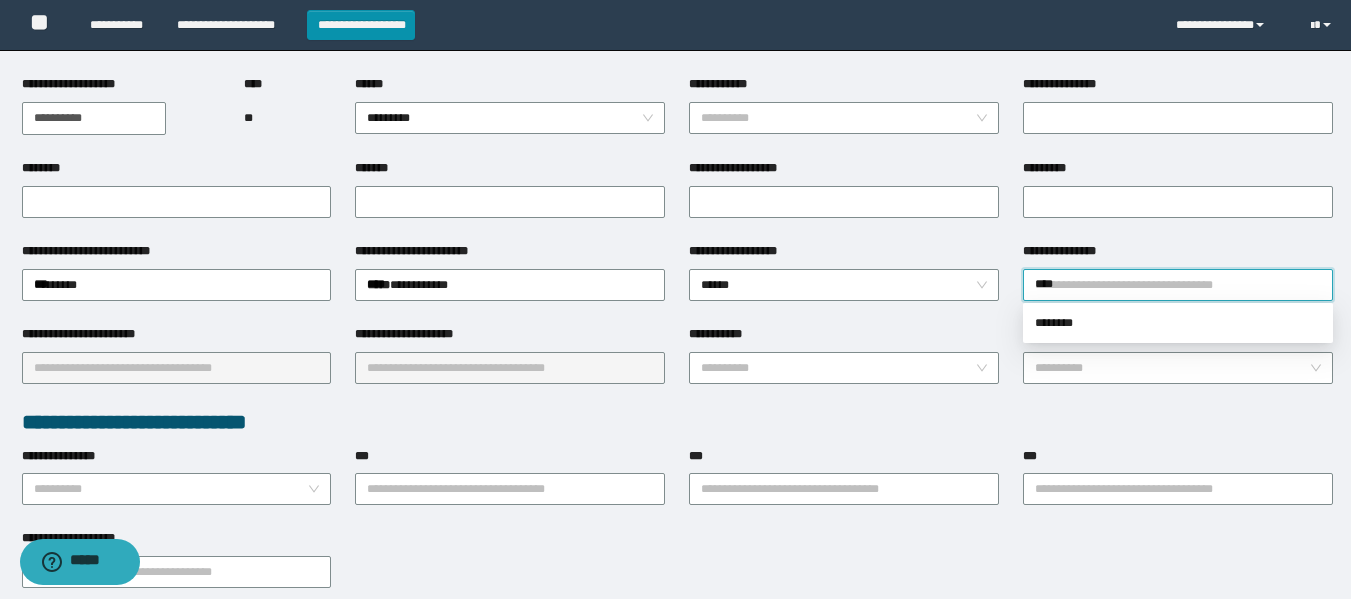 click on "****" at bounding box center (1178, 285) 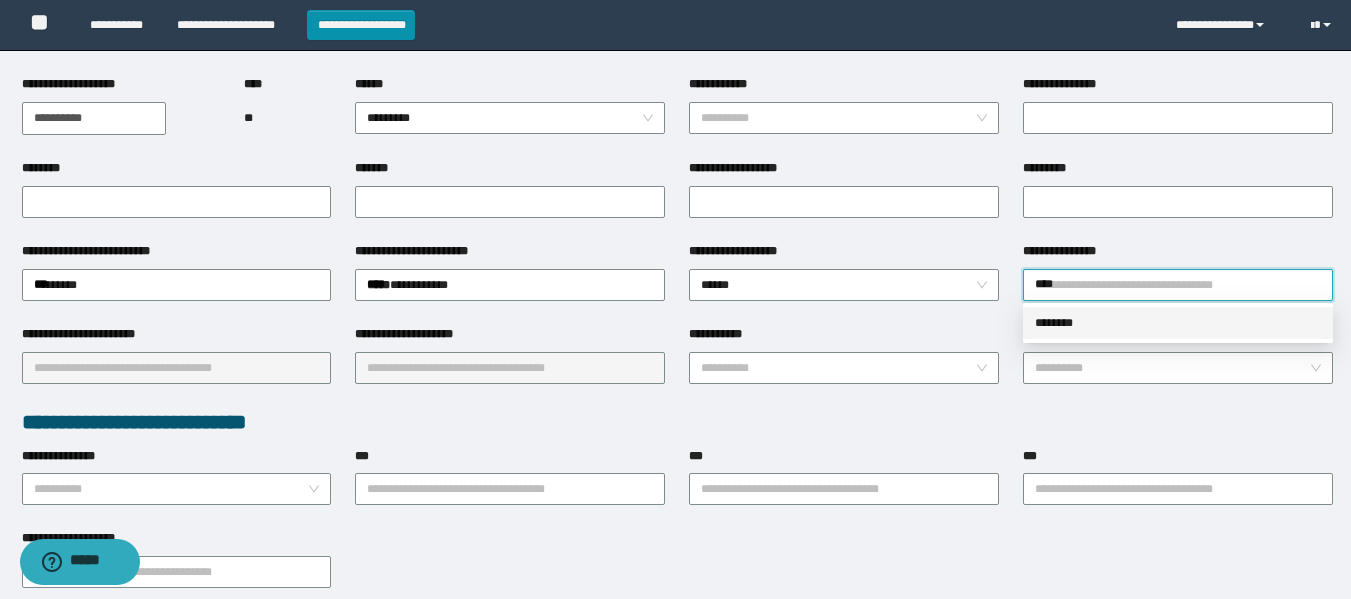 click on "********" at bounding box center [1178, 323] 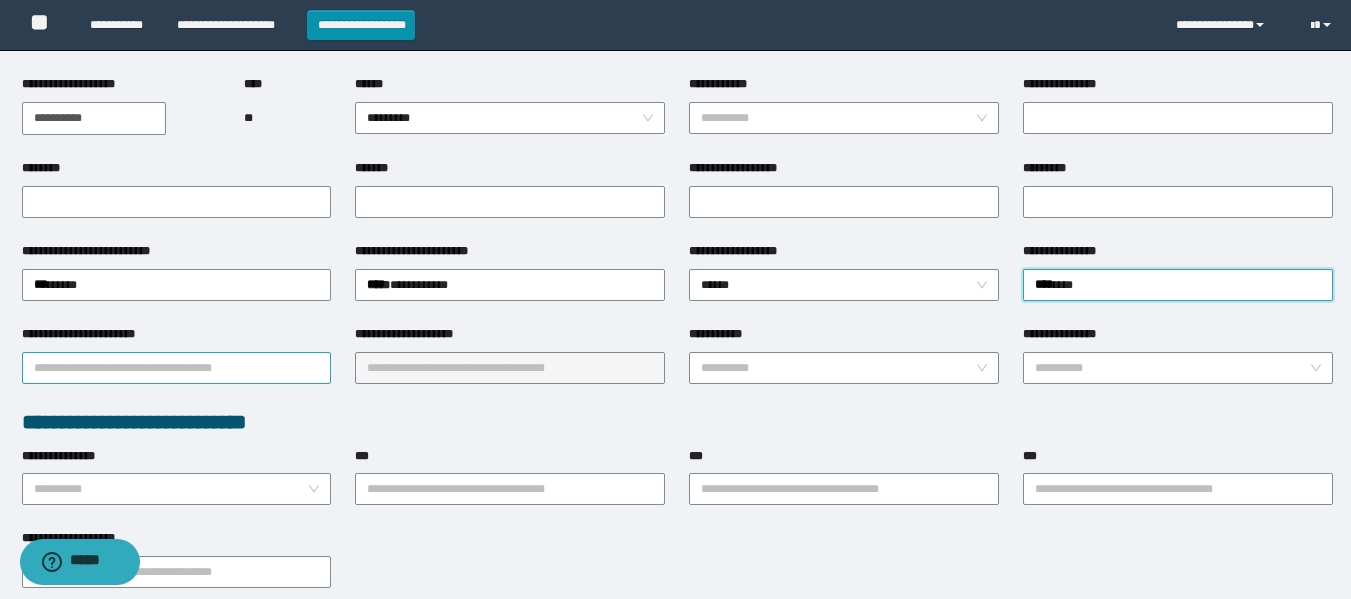 click on "**********" at bounding box center [177, 368] 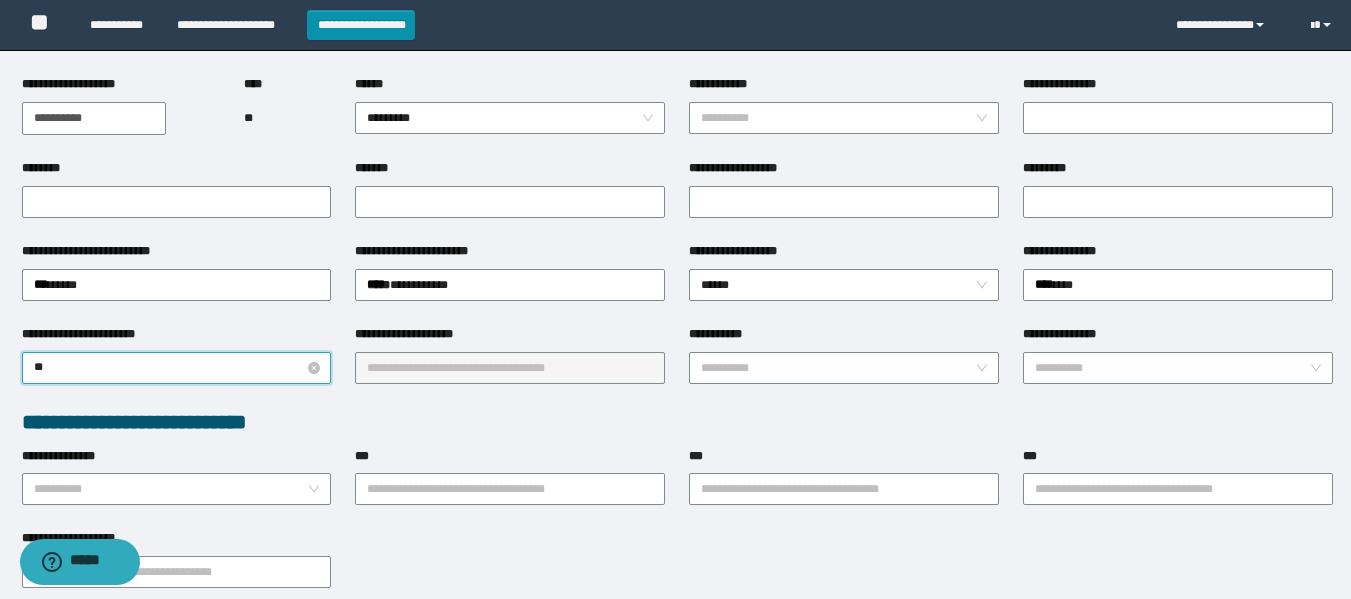 type on "***" 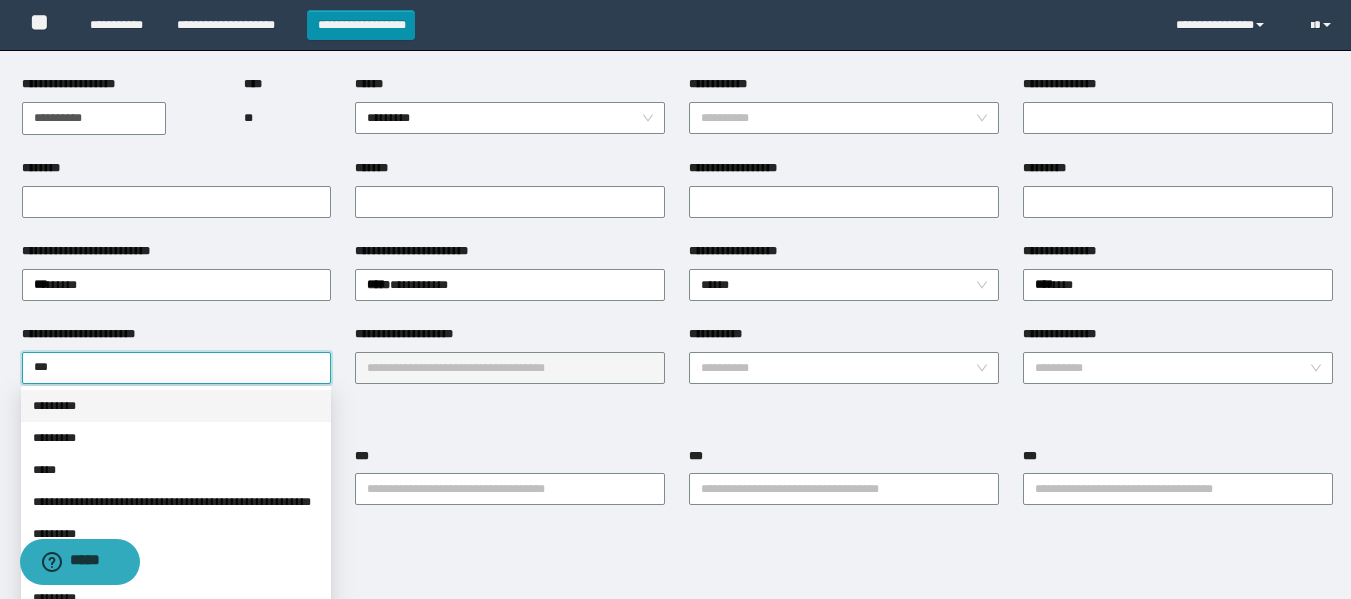 click on "*********" at bounding box center [176, 406] 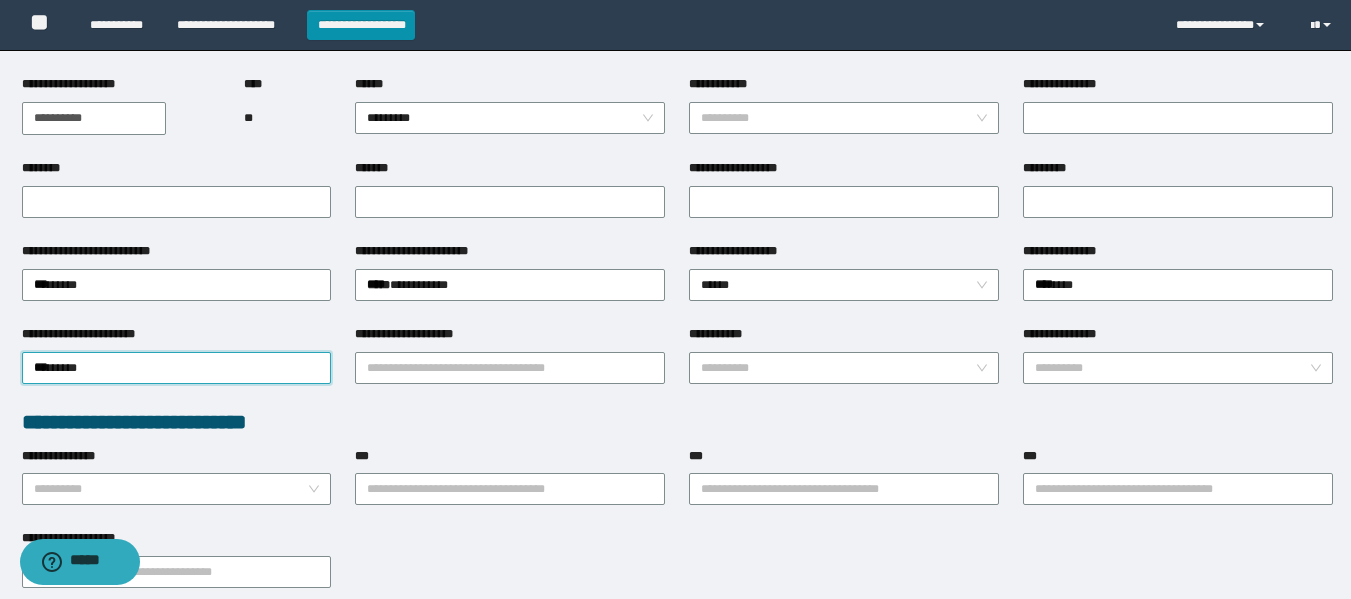 click on "**********" at bounding box center (510, 338) 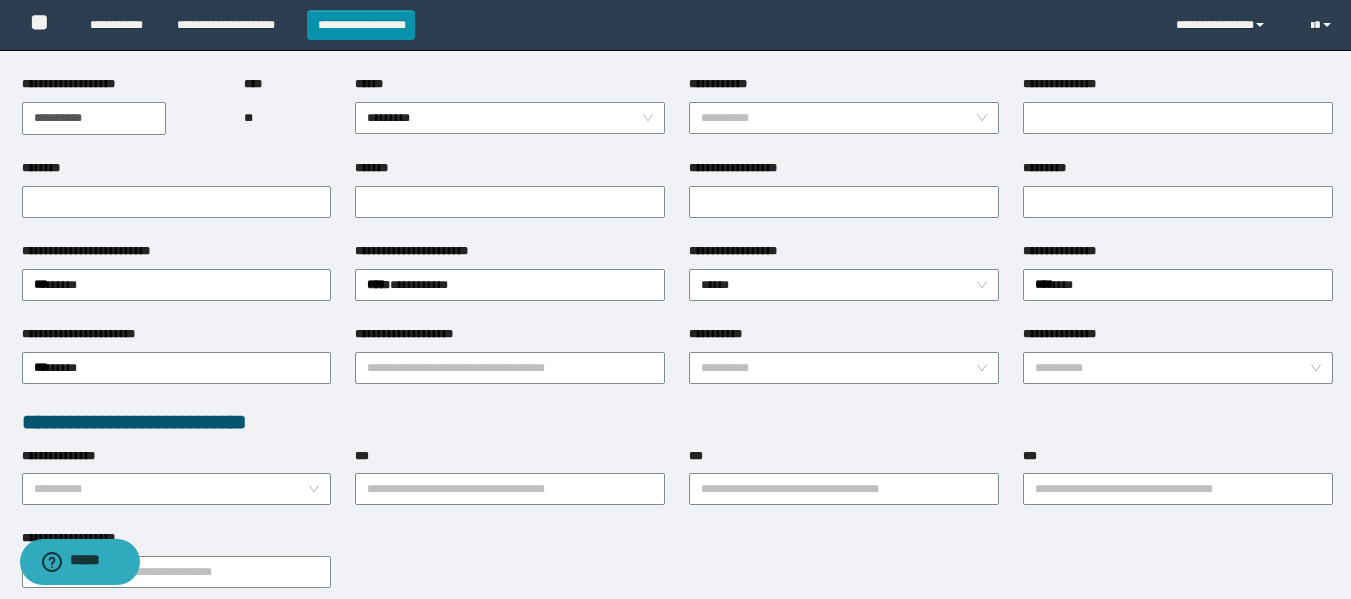 drag, startPoint x: 508, startPoint y: 361, endPoint x: 437, endPoint y: 402, distance: 81.9878 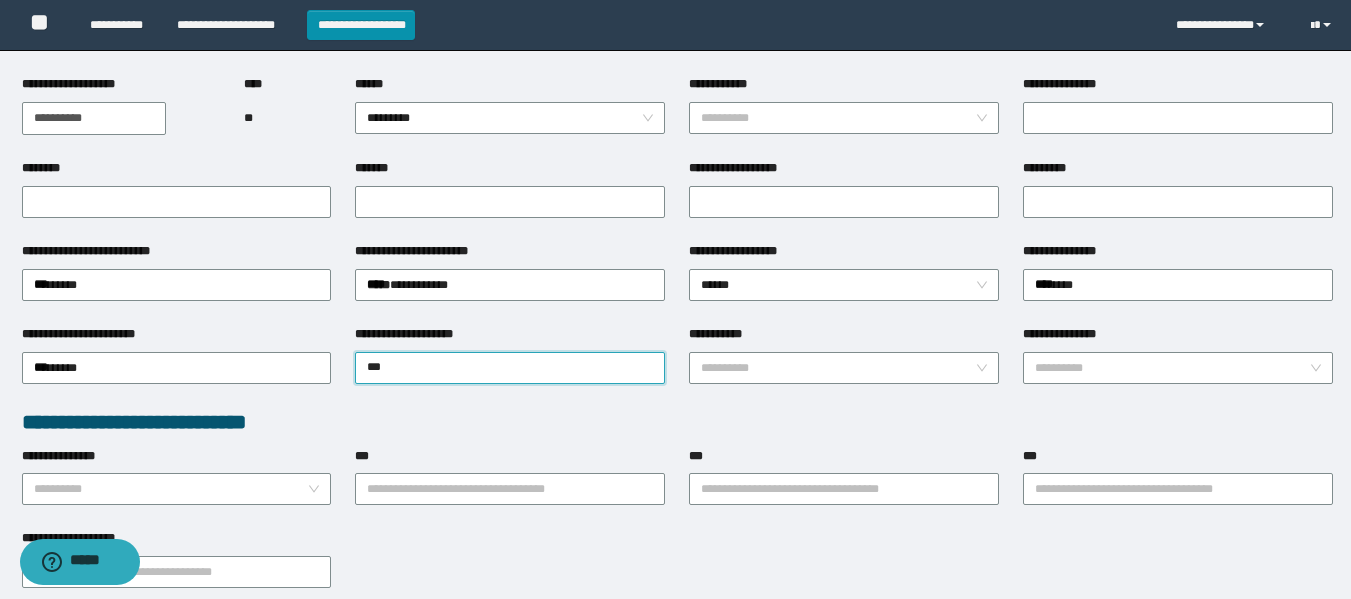 type on "****" 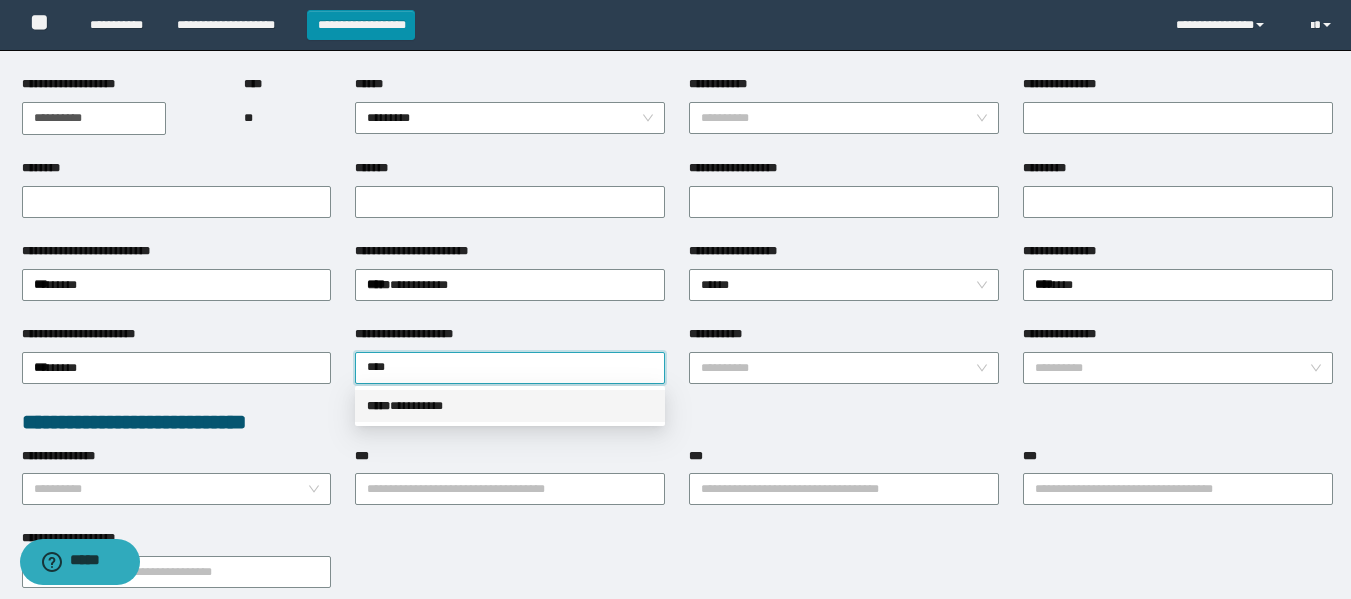 click on "***** * ********" at bounding box center (510, 406) 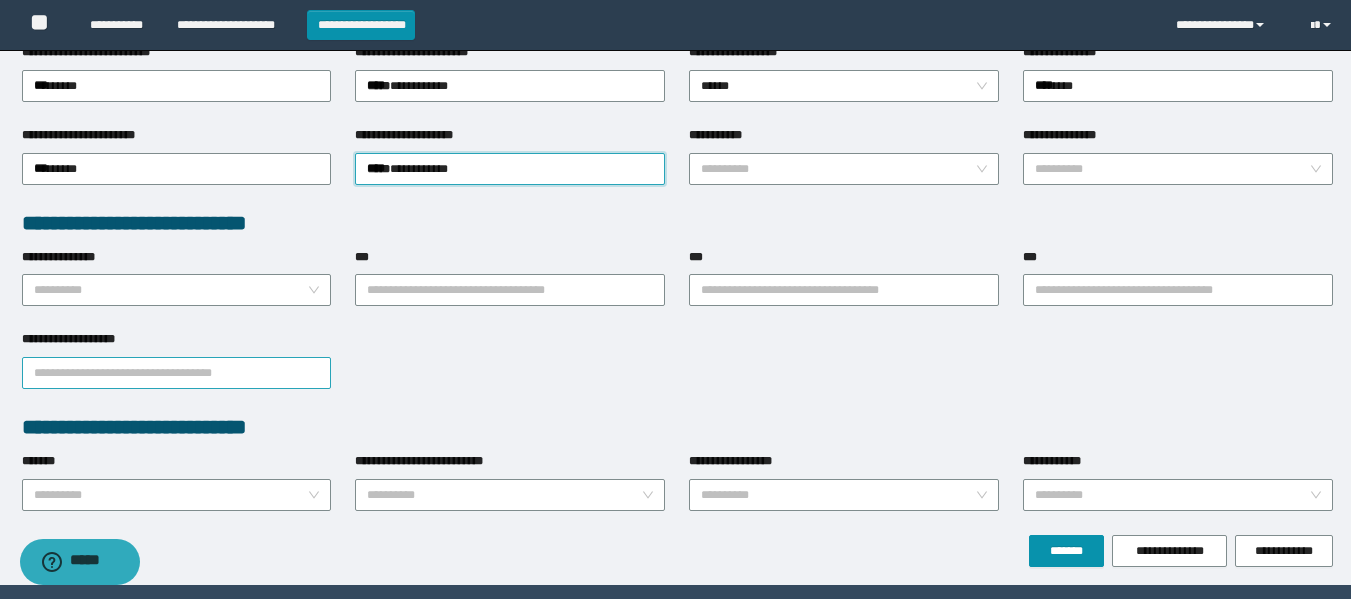scroll, scrollTop: 400, scrollLeft: 0, axis: vertical 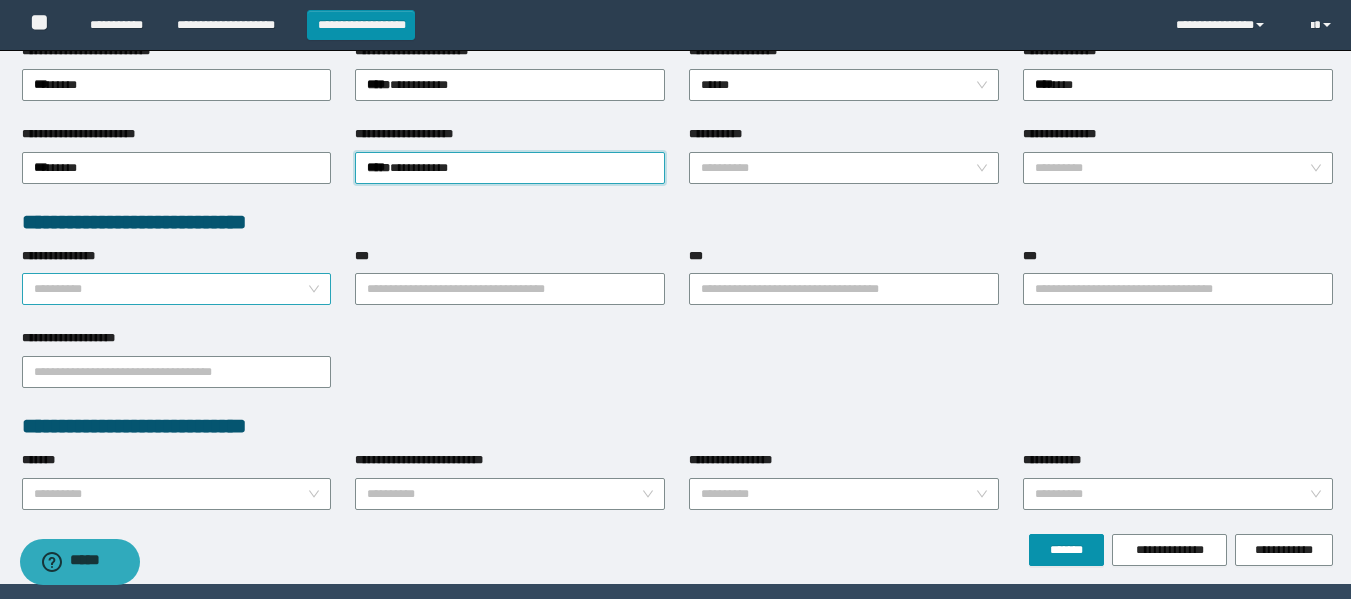 click on "**********" at bounding box center [171, 289] 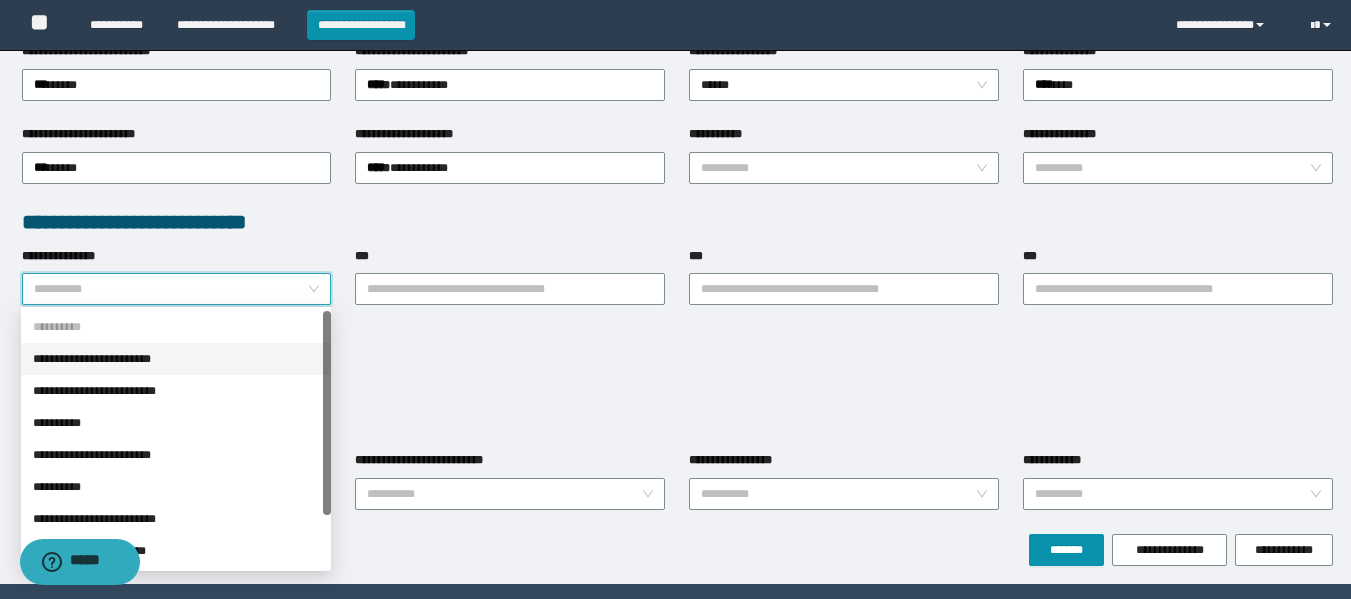 click on "**********" at bounding box center [176, 359] 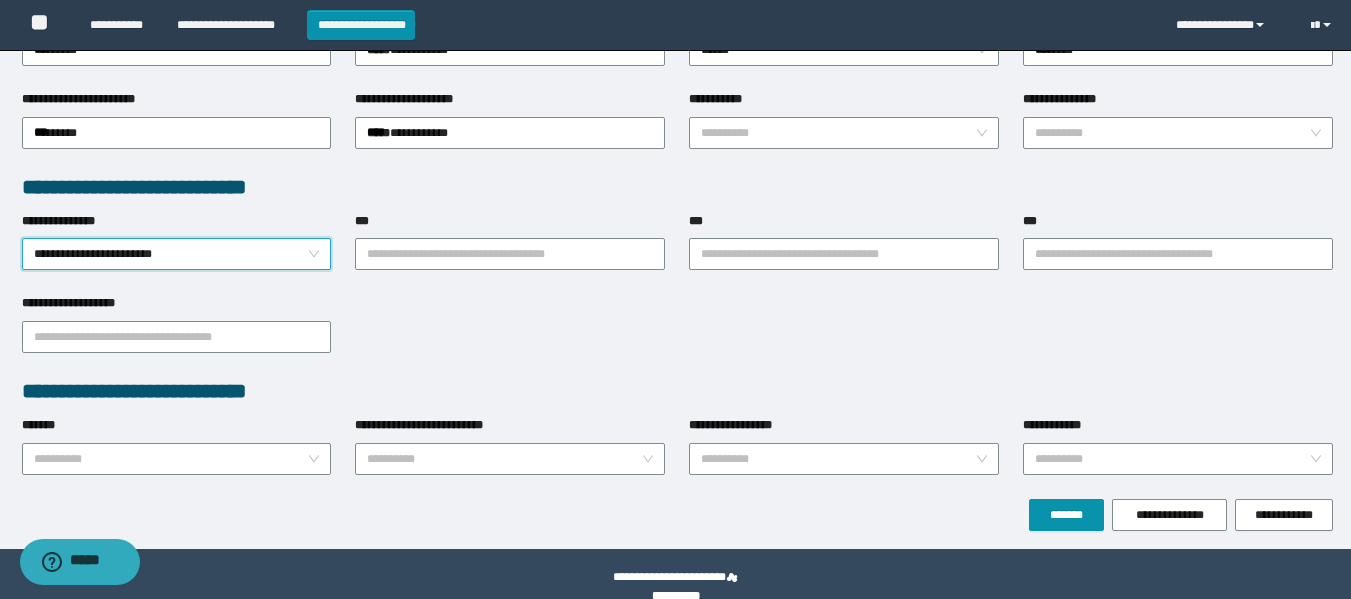 scroll, scrollTop: 462, scrollLeft: 0, axis: vertical 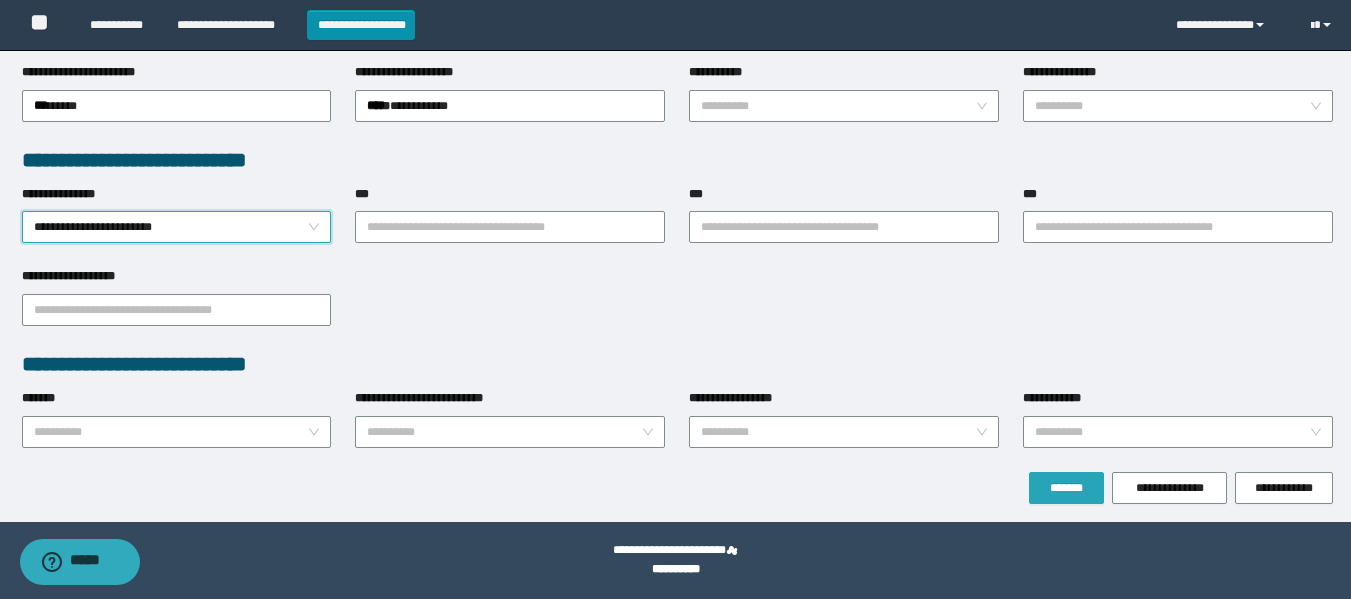 click on "*******" at bounding box center [1066, 488] 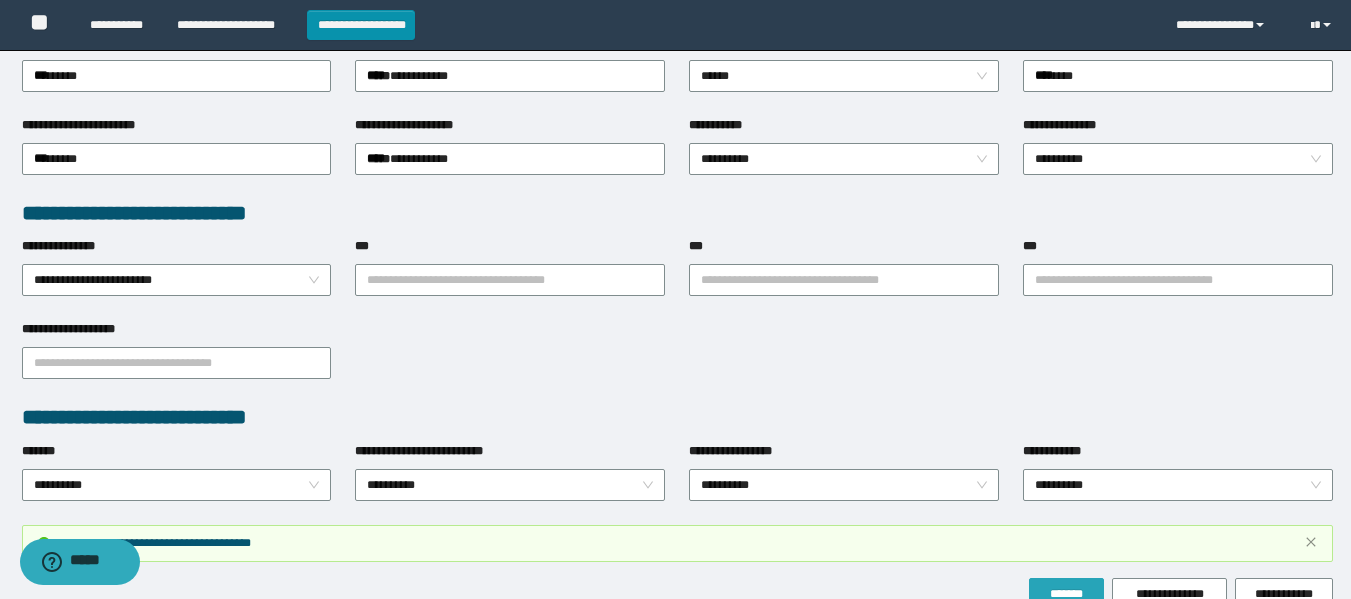 scroll, scrollTop: 514, scrollLeft: 0, axis: vertical 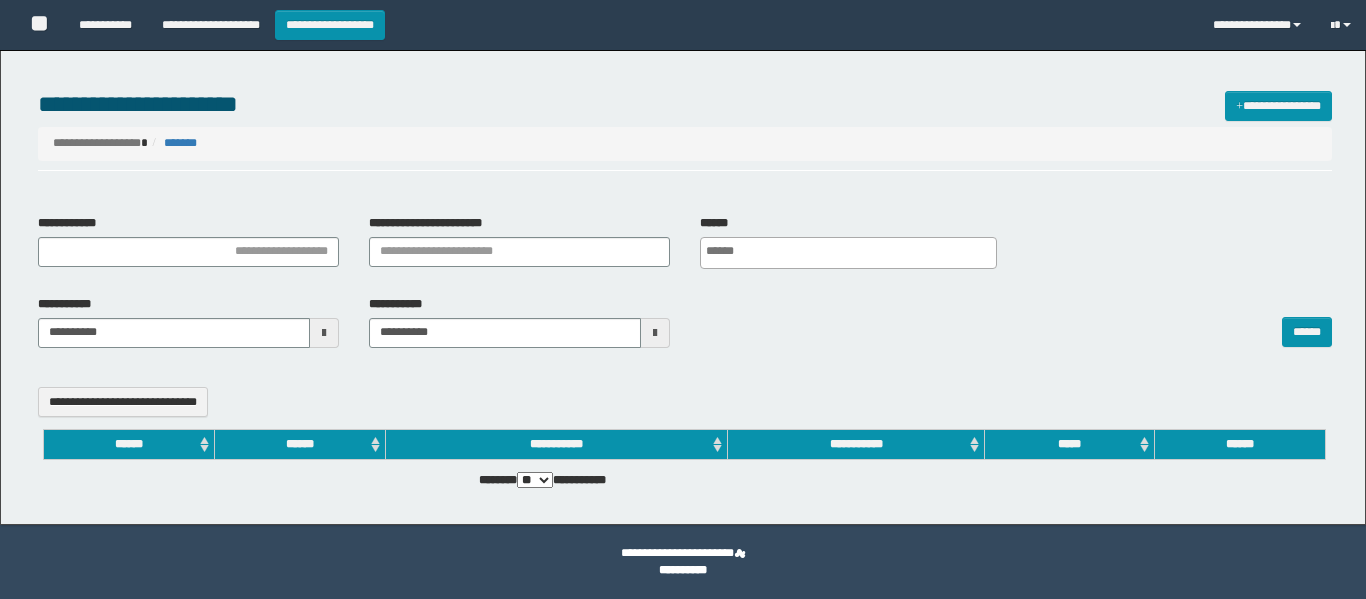 select 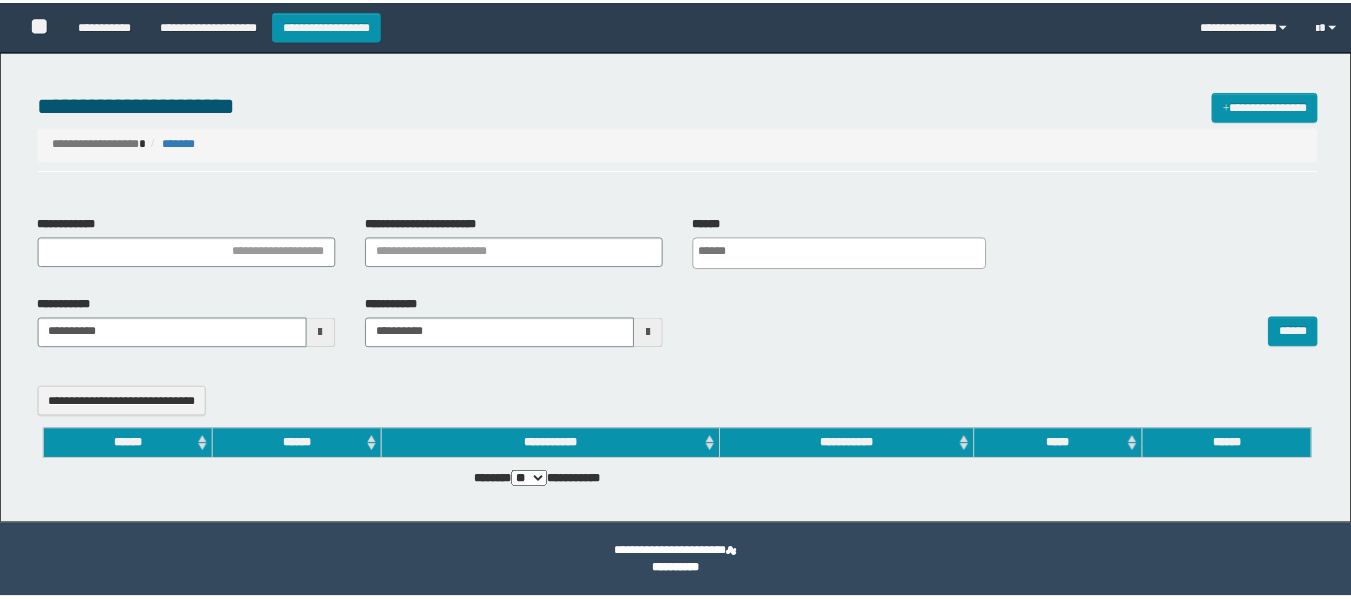 scroll, scrollTop: 0, scrollLeft: 0, axis: both 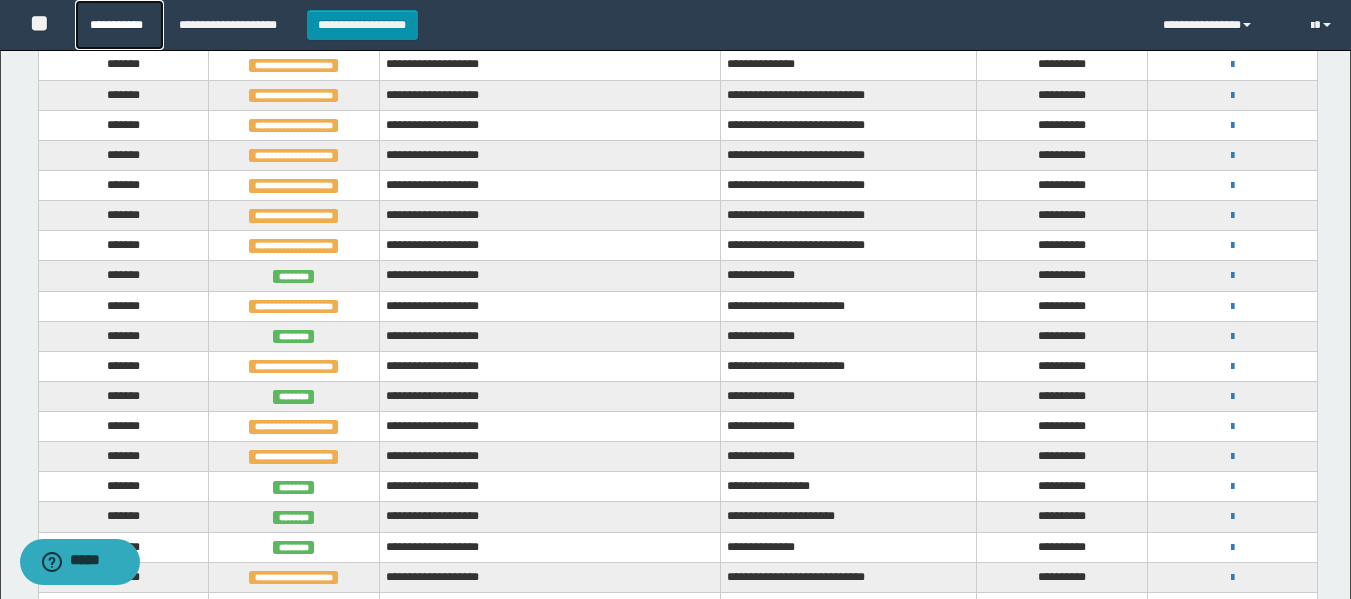 drag, startPoint x: 84, startPoint y: 21, endPoint x: 114, endPoint y: 41, distance: 36.05551 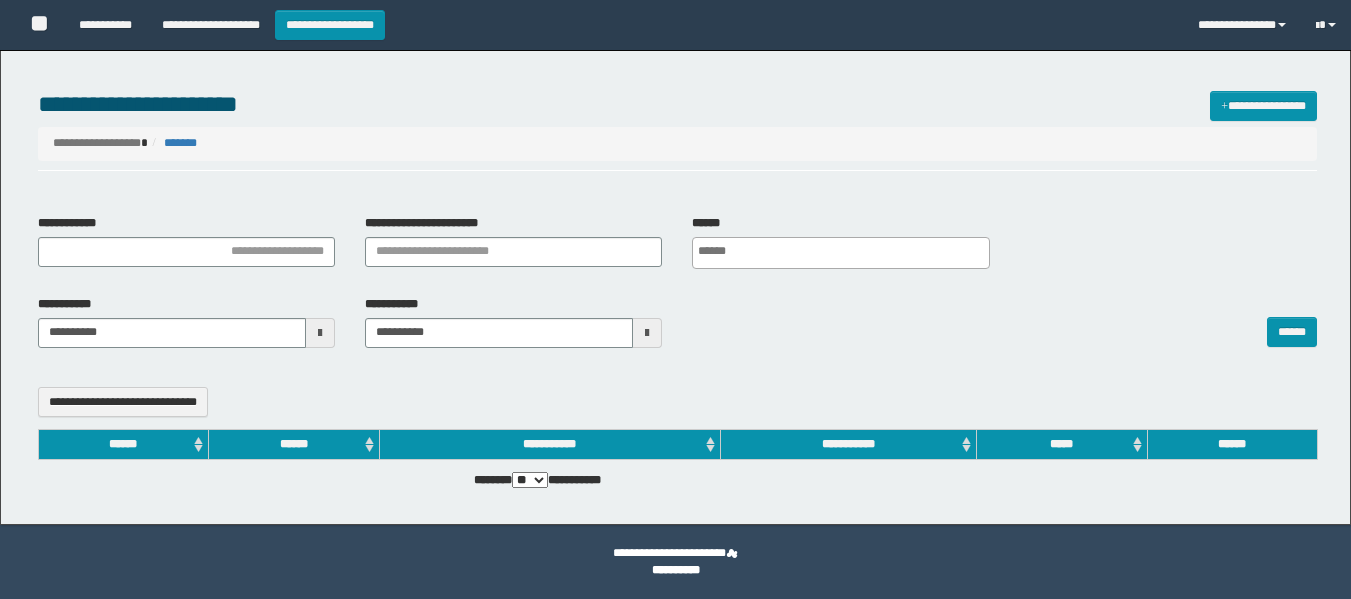 select 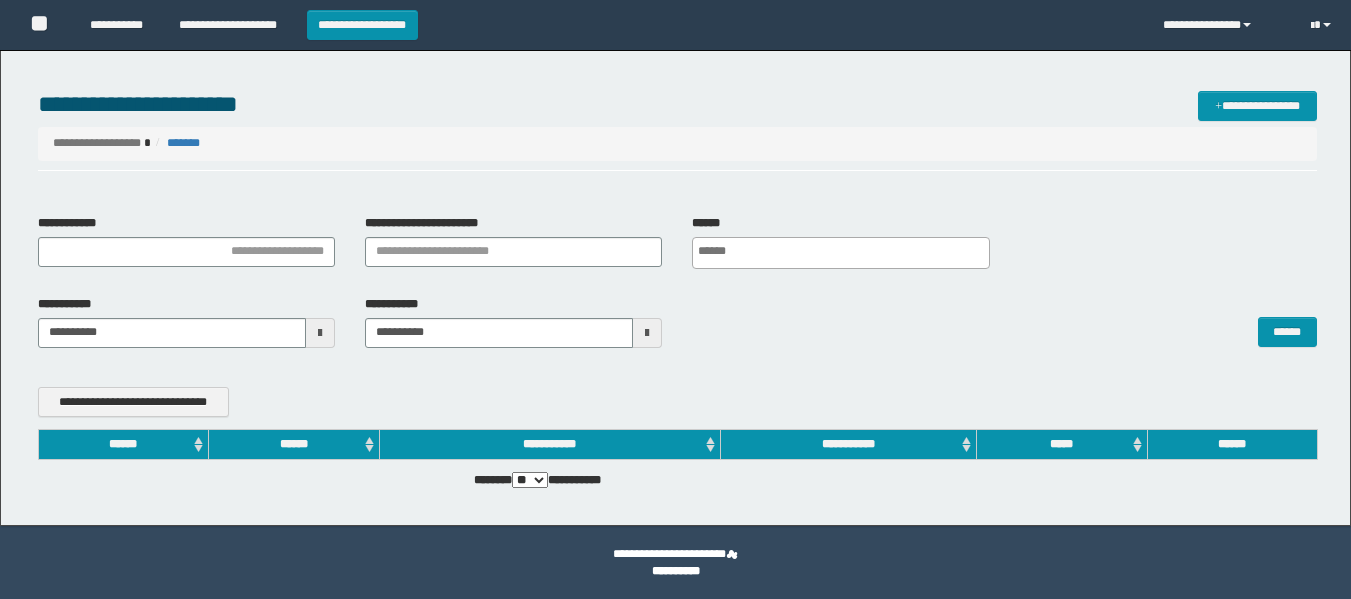 scroll, scrollTop: 0, scrollLeft: 0, axis: both 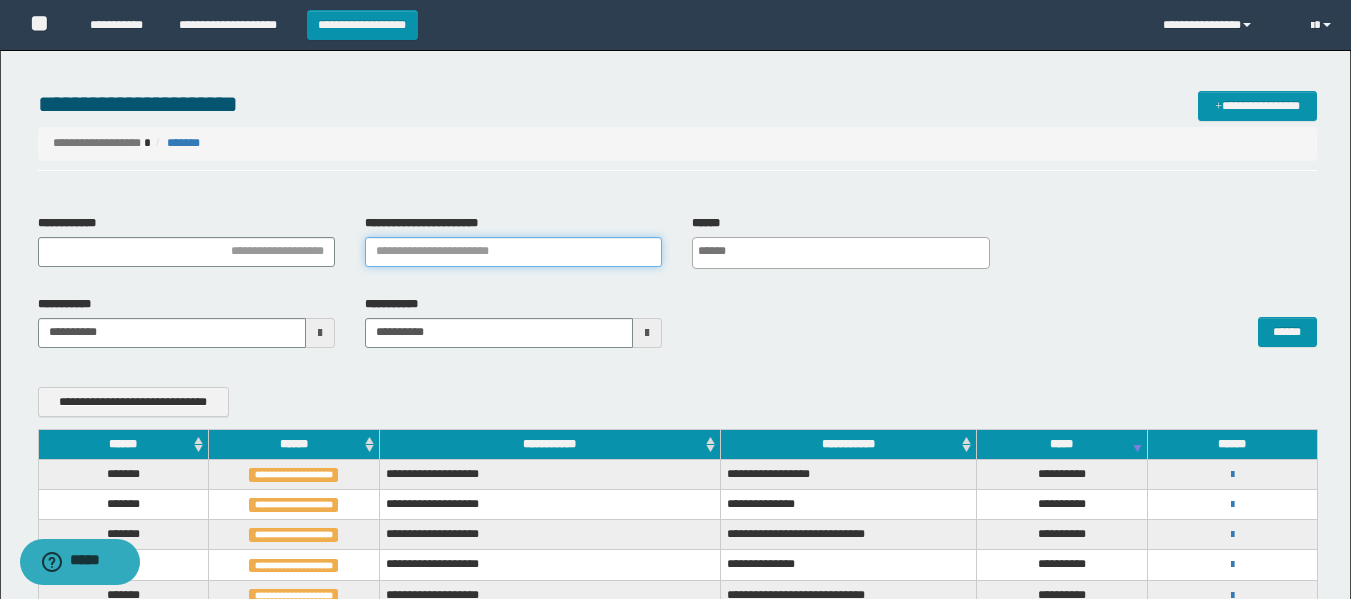 click on "**********" at bounding box center (513, 252) 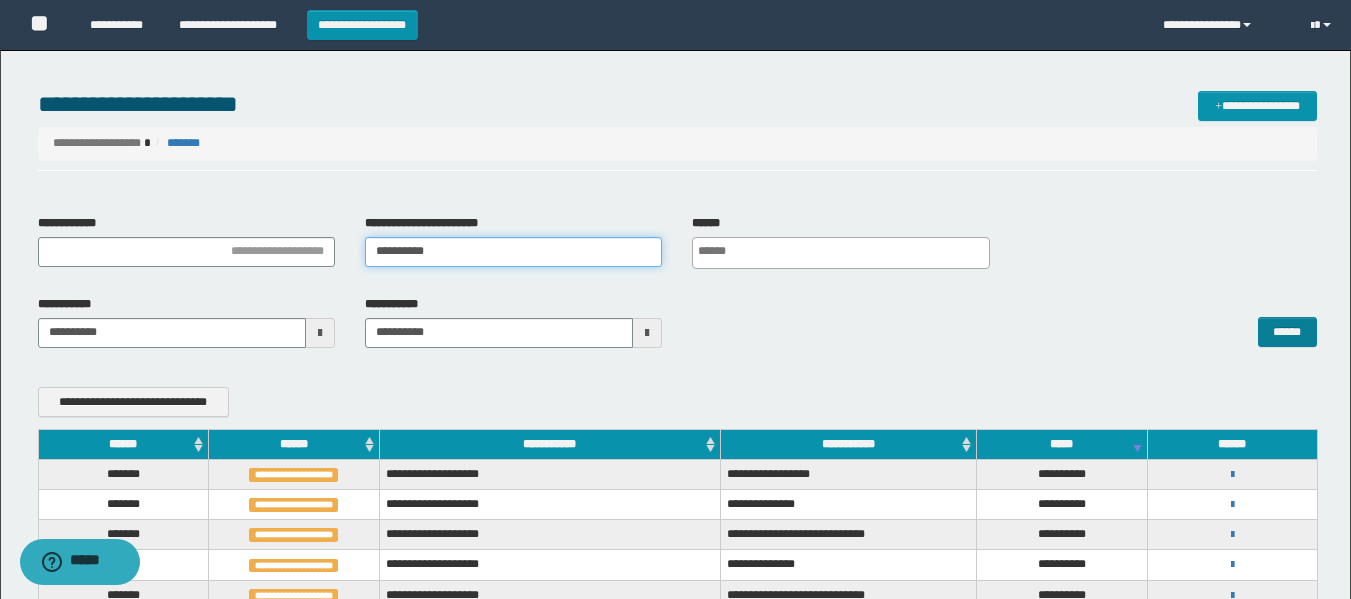type on "**********" 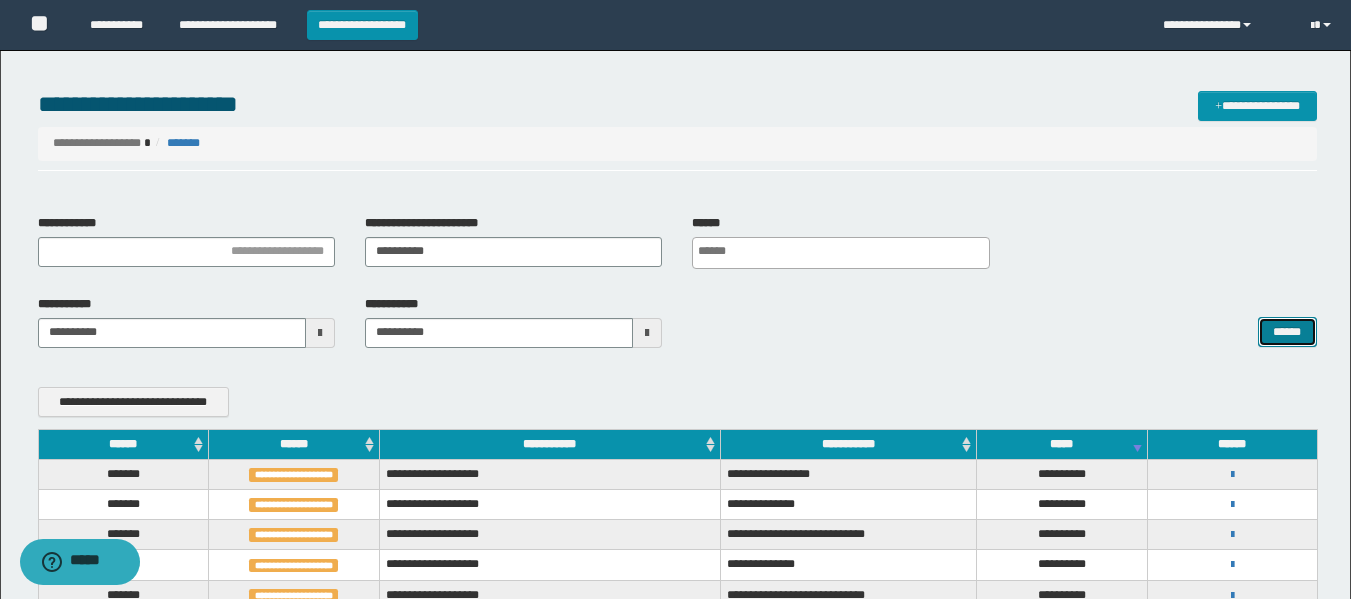 click on "******" at bounding box center [1287, 332] 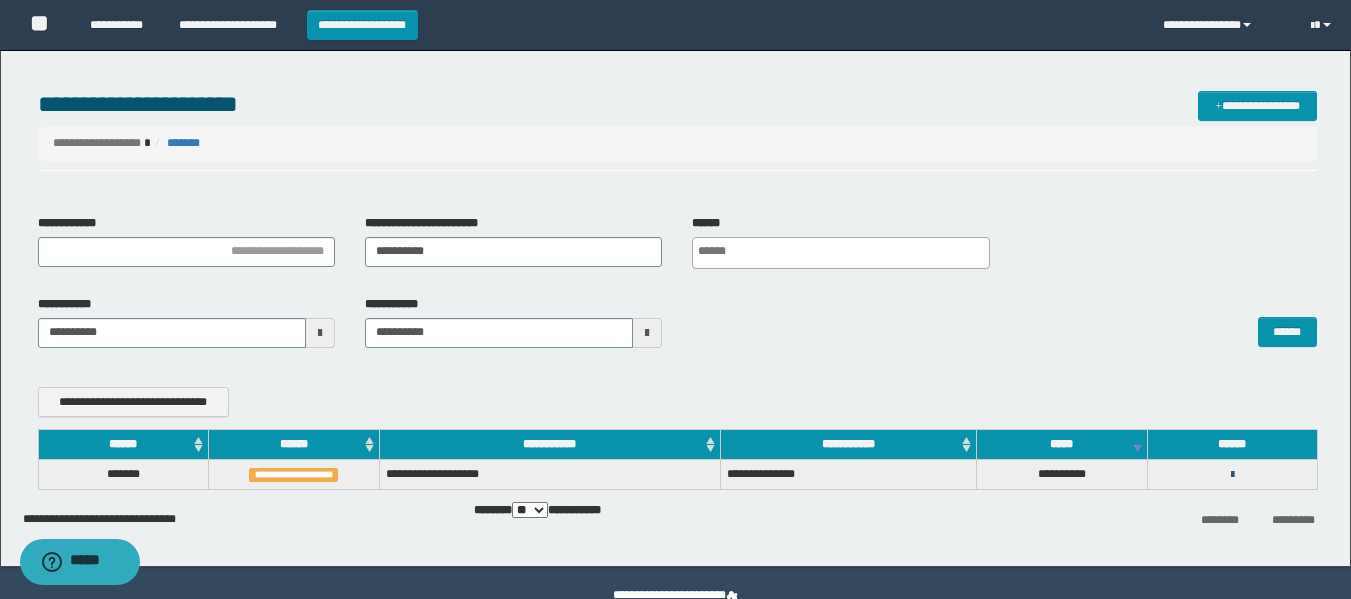 click at bounding box center [1232, 475] 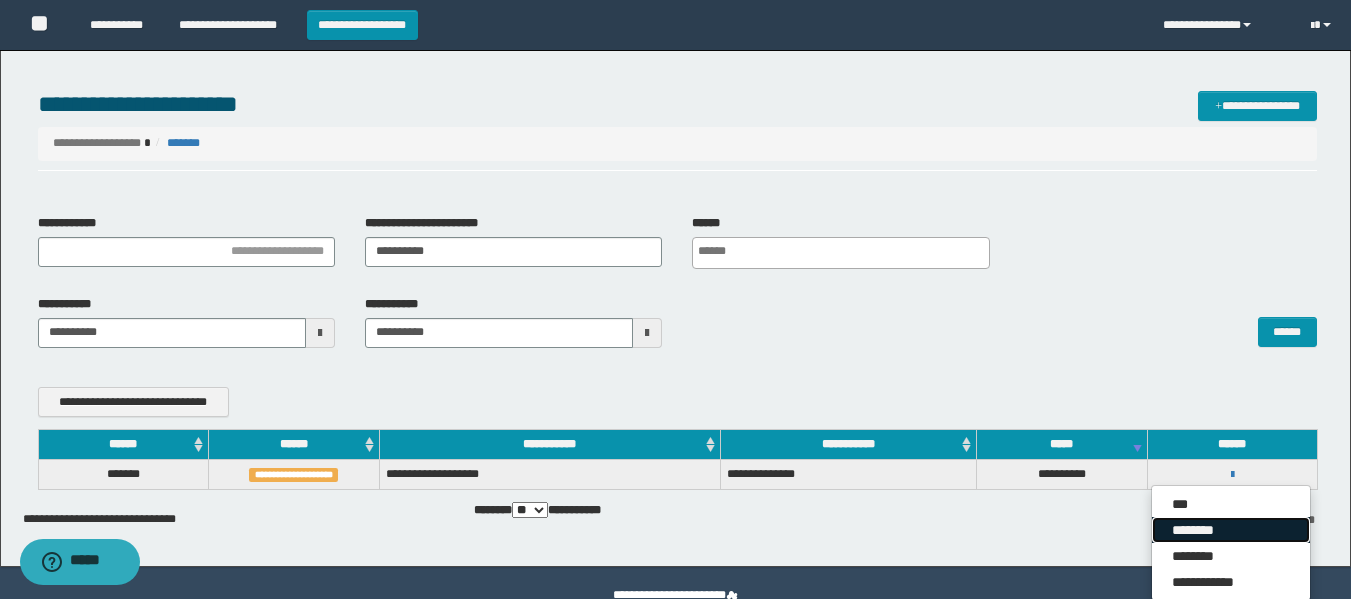 click on "********" at bounding box center (1231, 530) 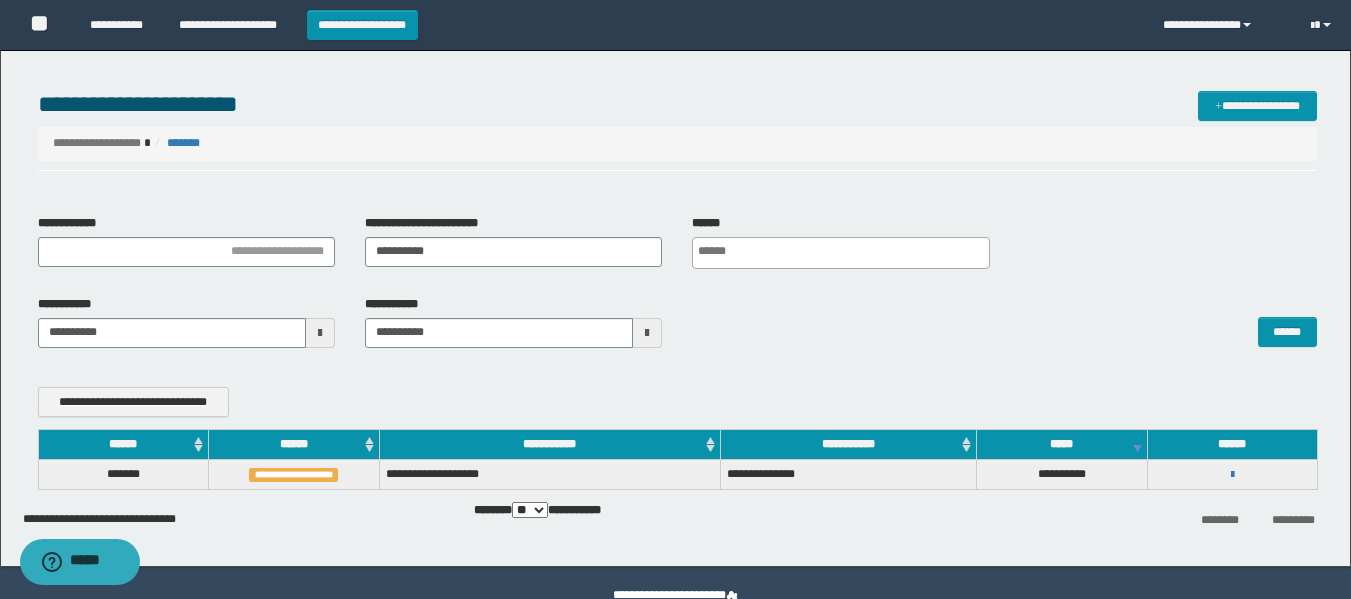 drag, startPoint x: 624, startPoint y: 102, endPoint x: 560, endPoint y: 120, distance: 66.48308 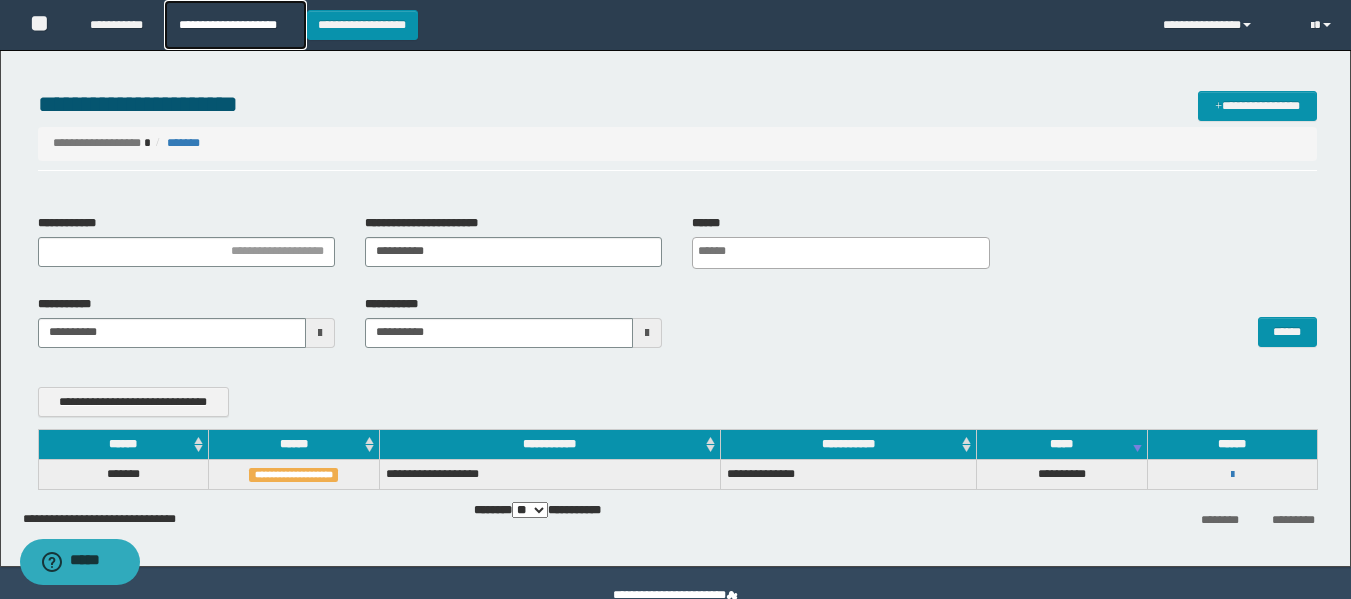 click on "**********" at bounding box center [235, 25] 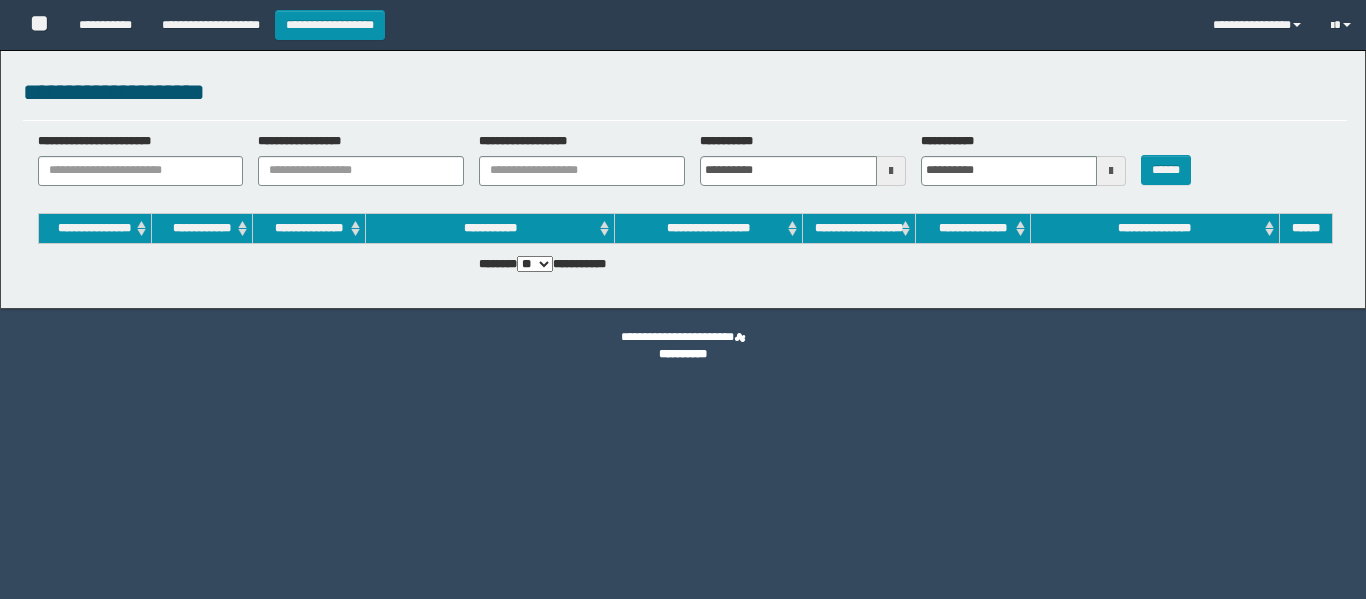 scroll, scrollTop: 0, scrollLeft: 0, axis: both 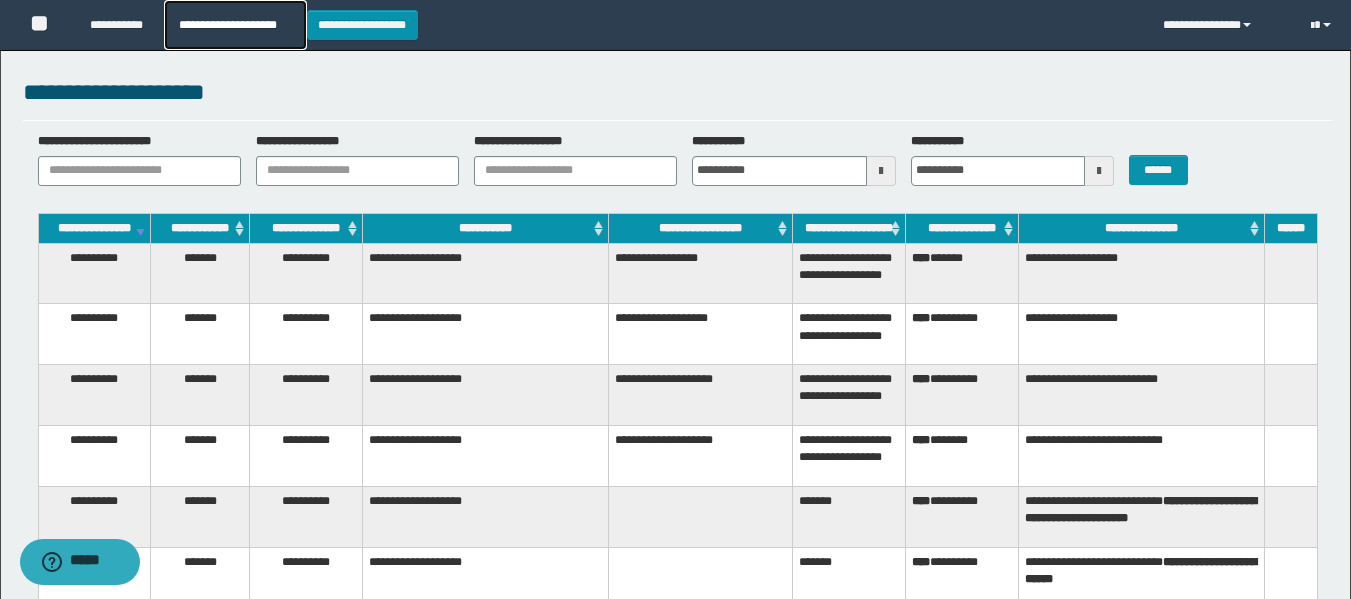 click on "**********" at bounding box center [235, 25] 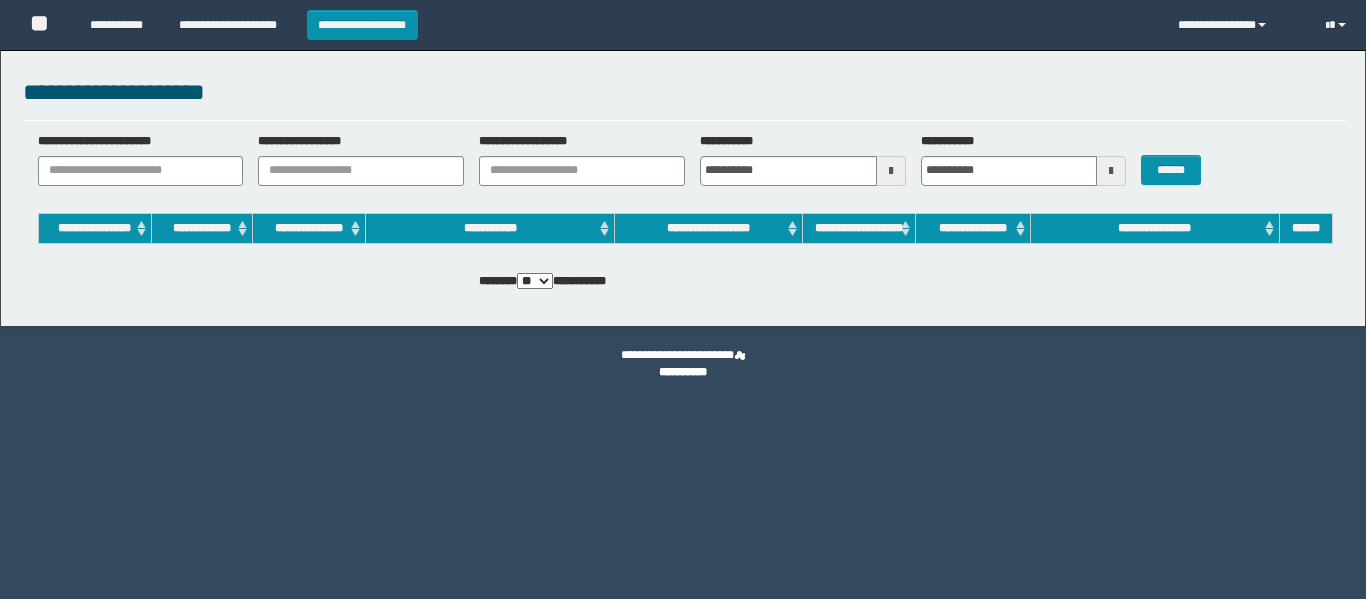 scroll, scrollTop: 0, scrollLeft: 0, axis: both 